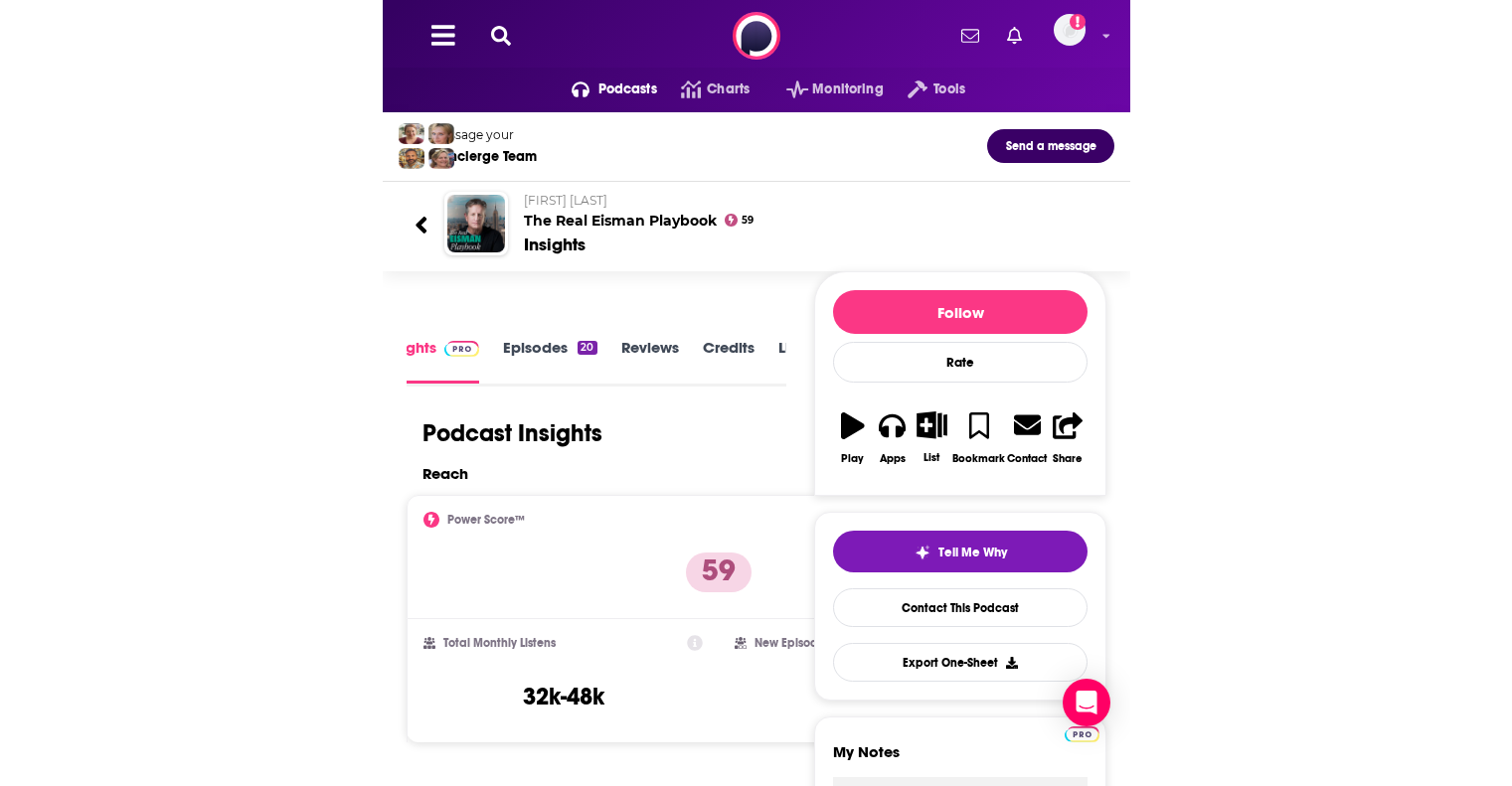 scroll, scrollTop: 0, scrollLeft: 0, axis: both 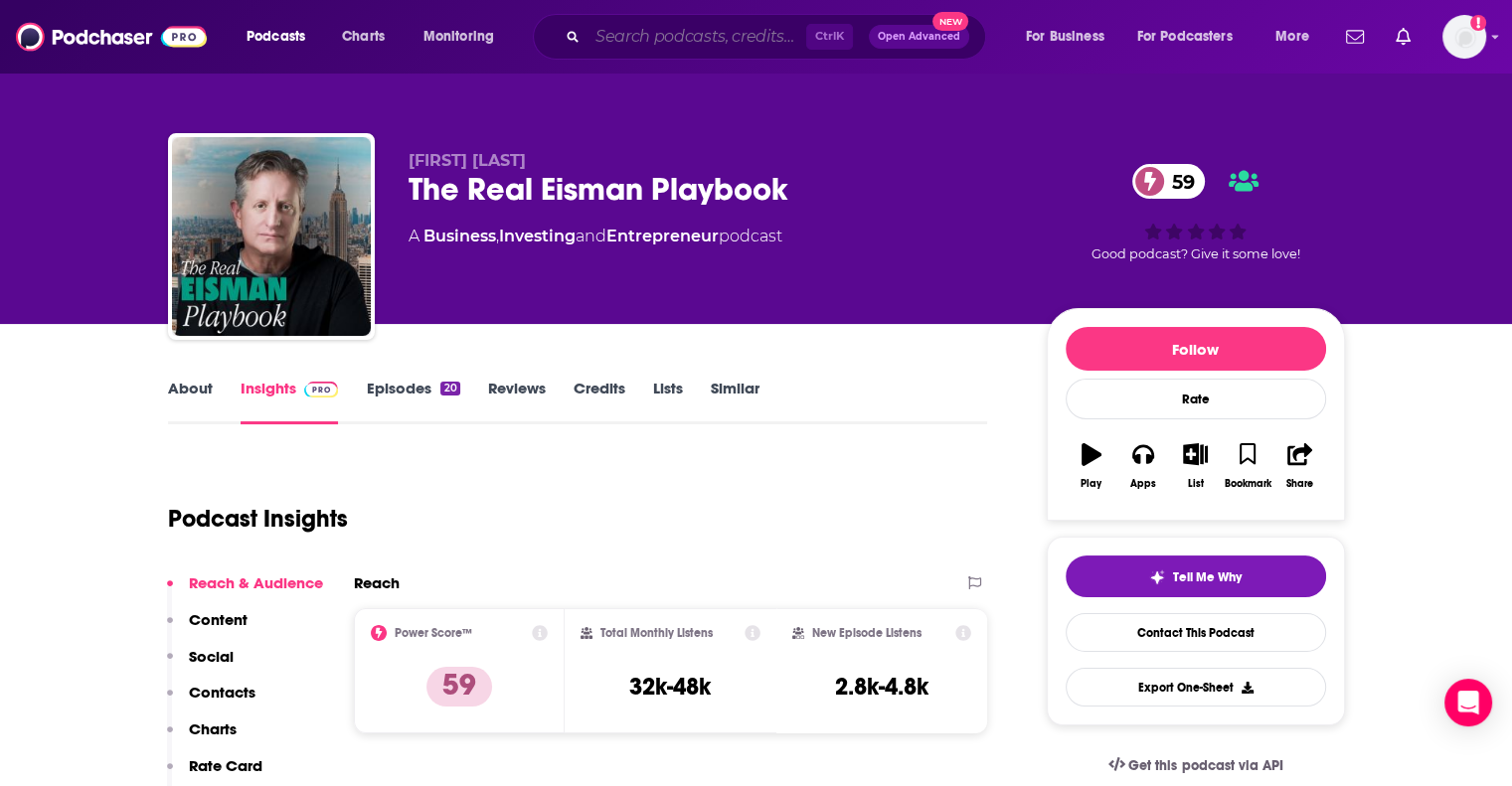 click at bounding box center (697, 37) 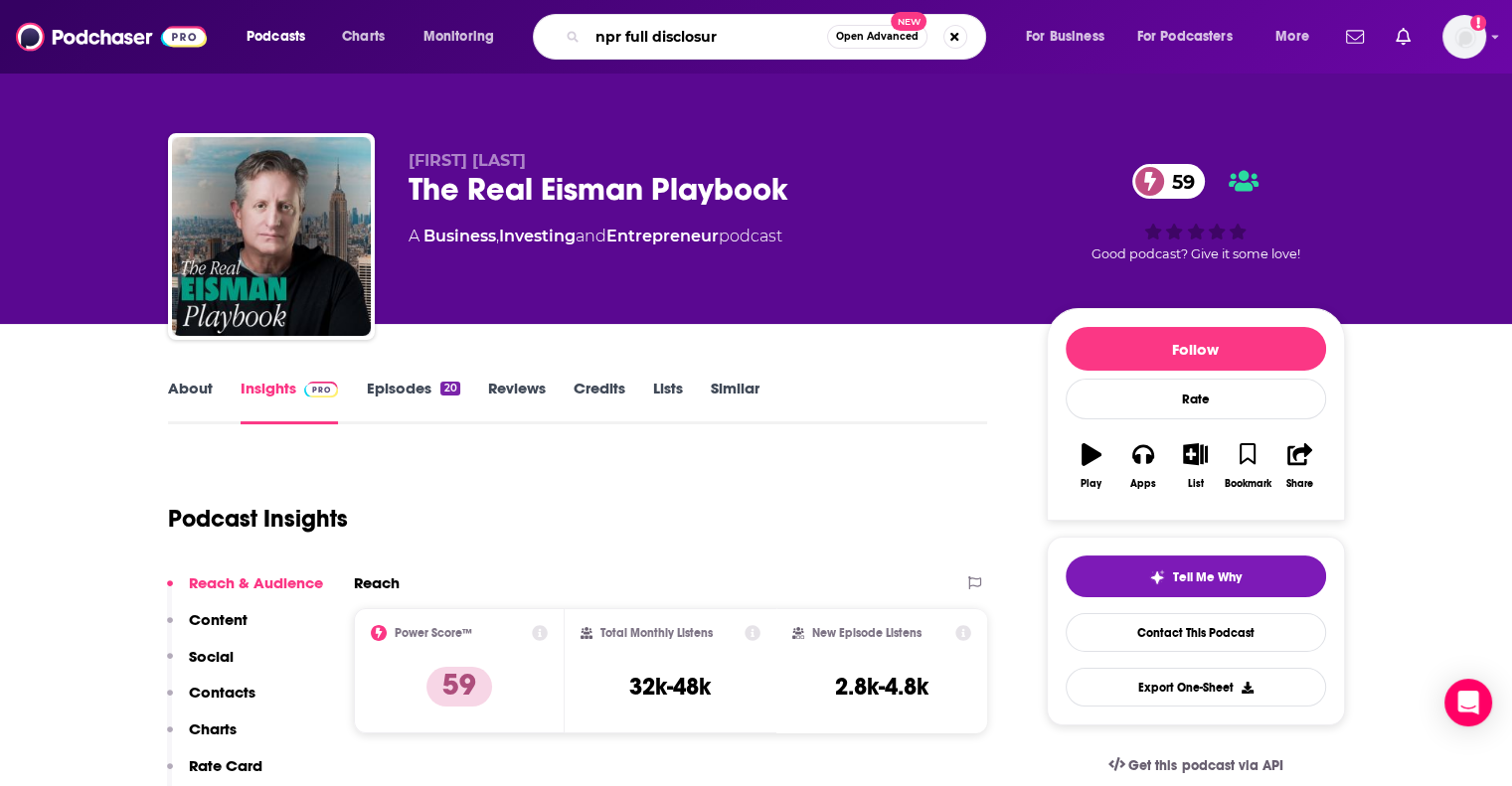 type on "npr full disclosure" 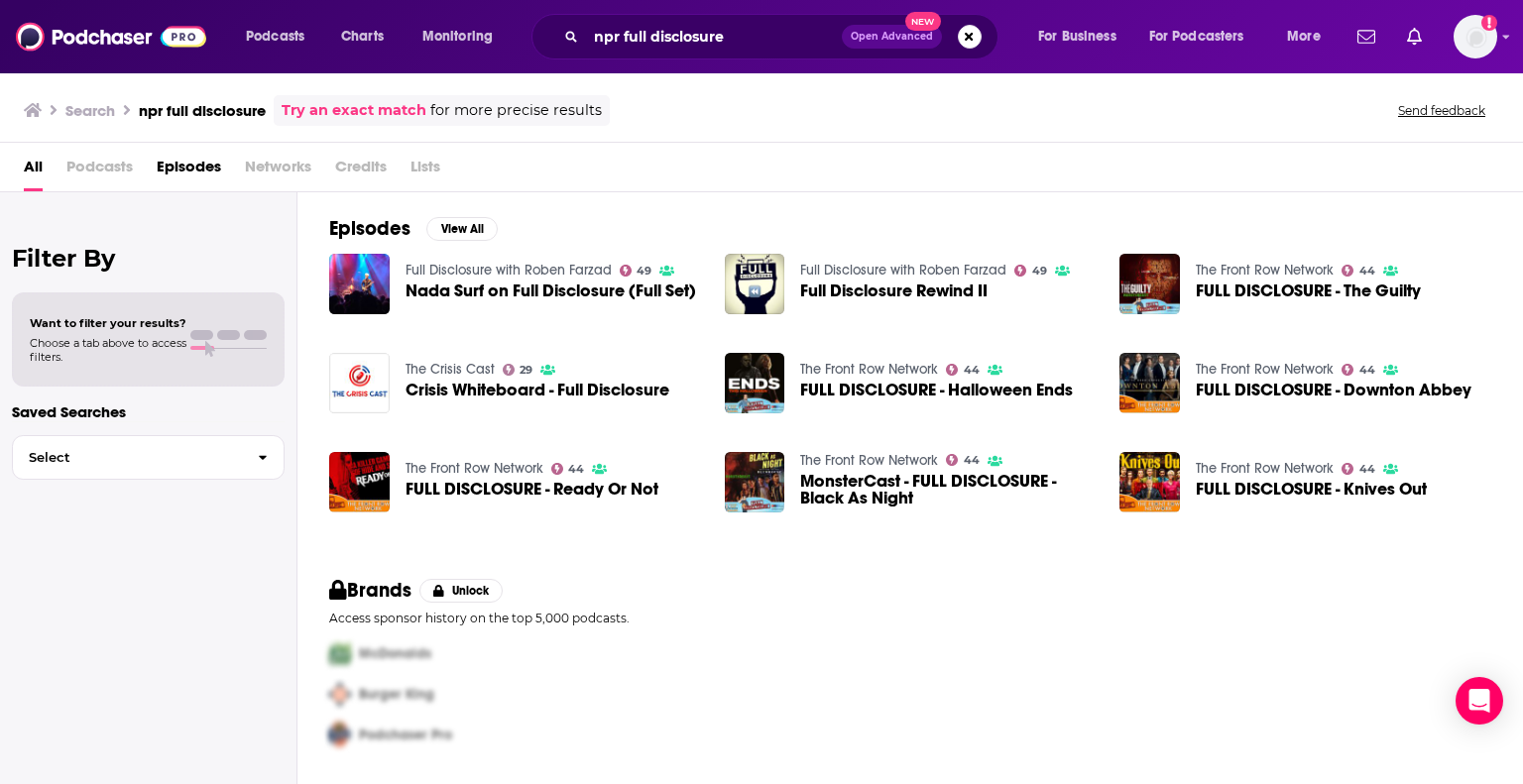 click on "Podcasts Charts Monitoring npr full disclosure Open Advanced New For Business For Podcasters More Add a profile image" at bounding box center [762, 37] 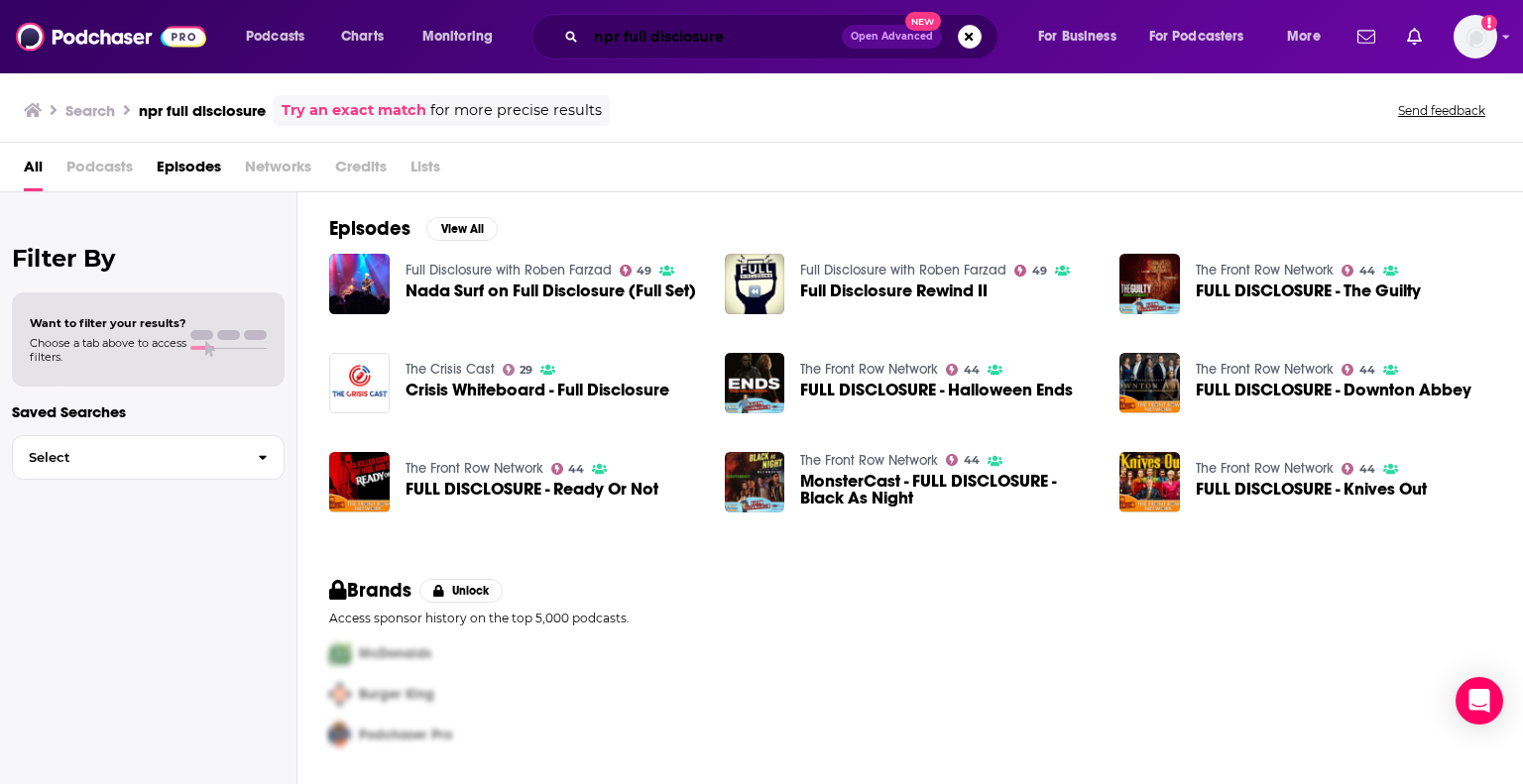 click on "npr full disclosure" at bounding box center [714, 37] 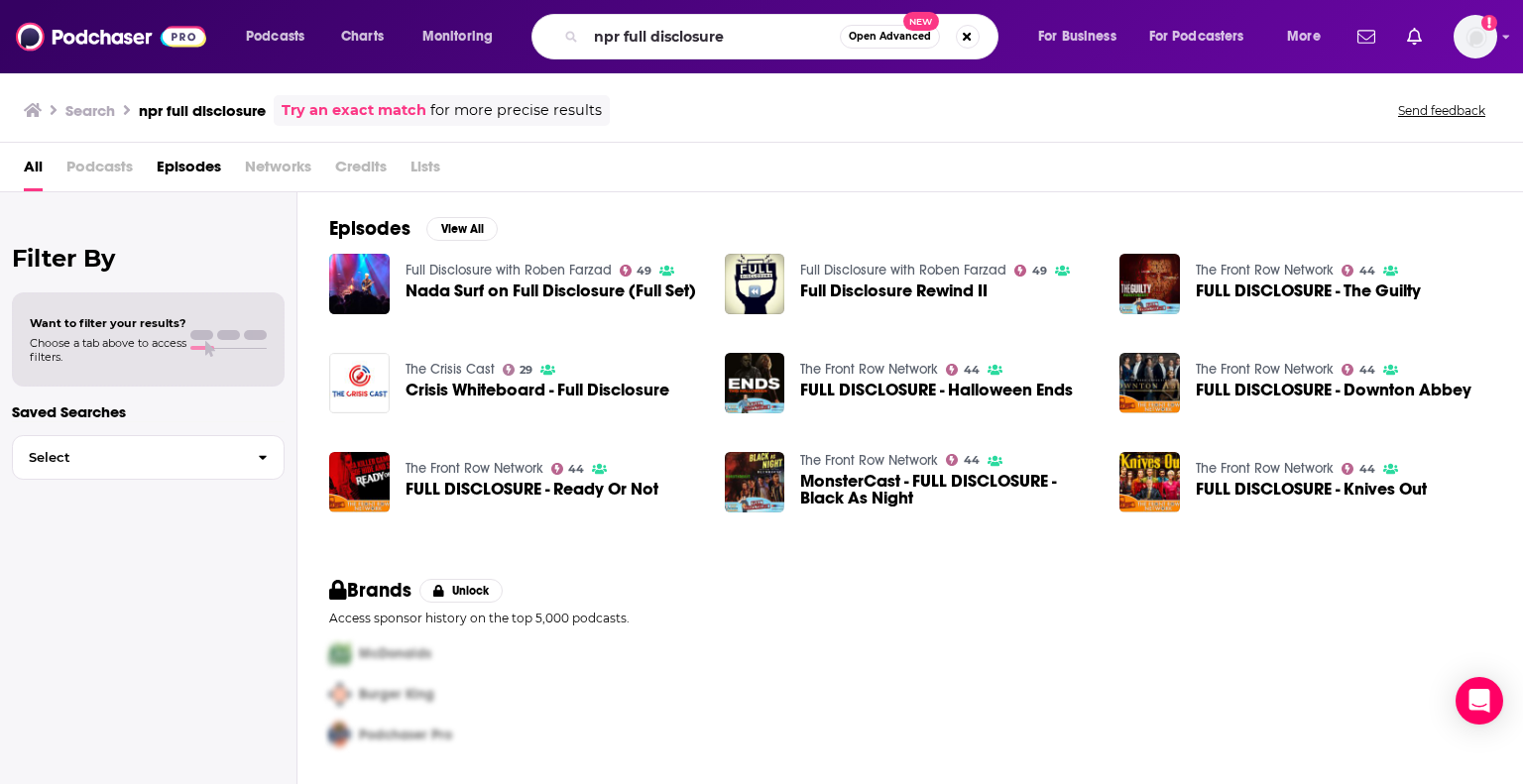 click on "Networks" at bounding box center (278, 170) 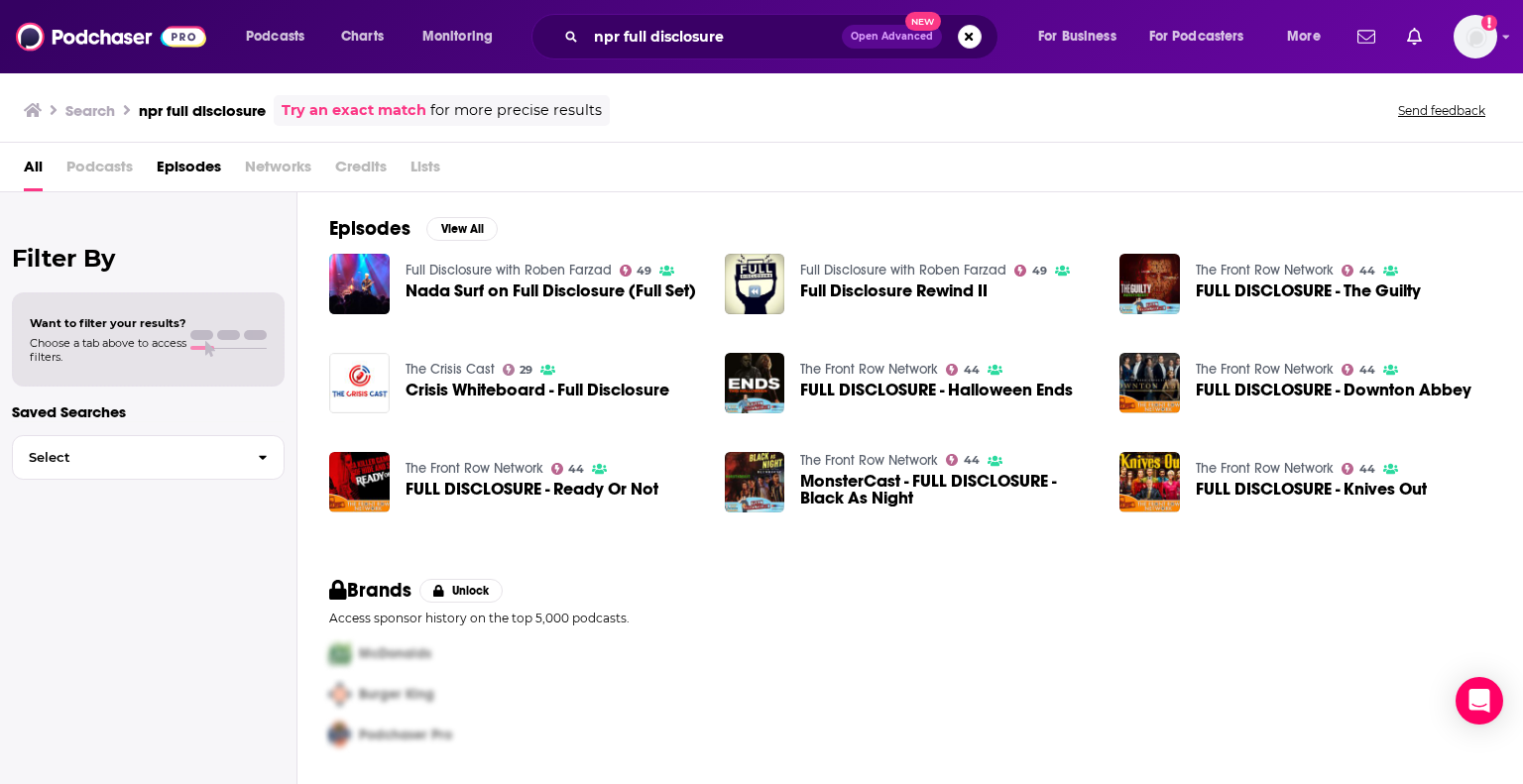 click on "Networks" at bounding box center [278, 170] 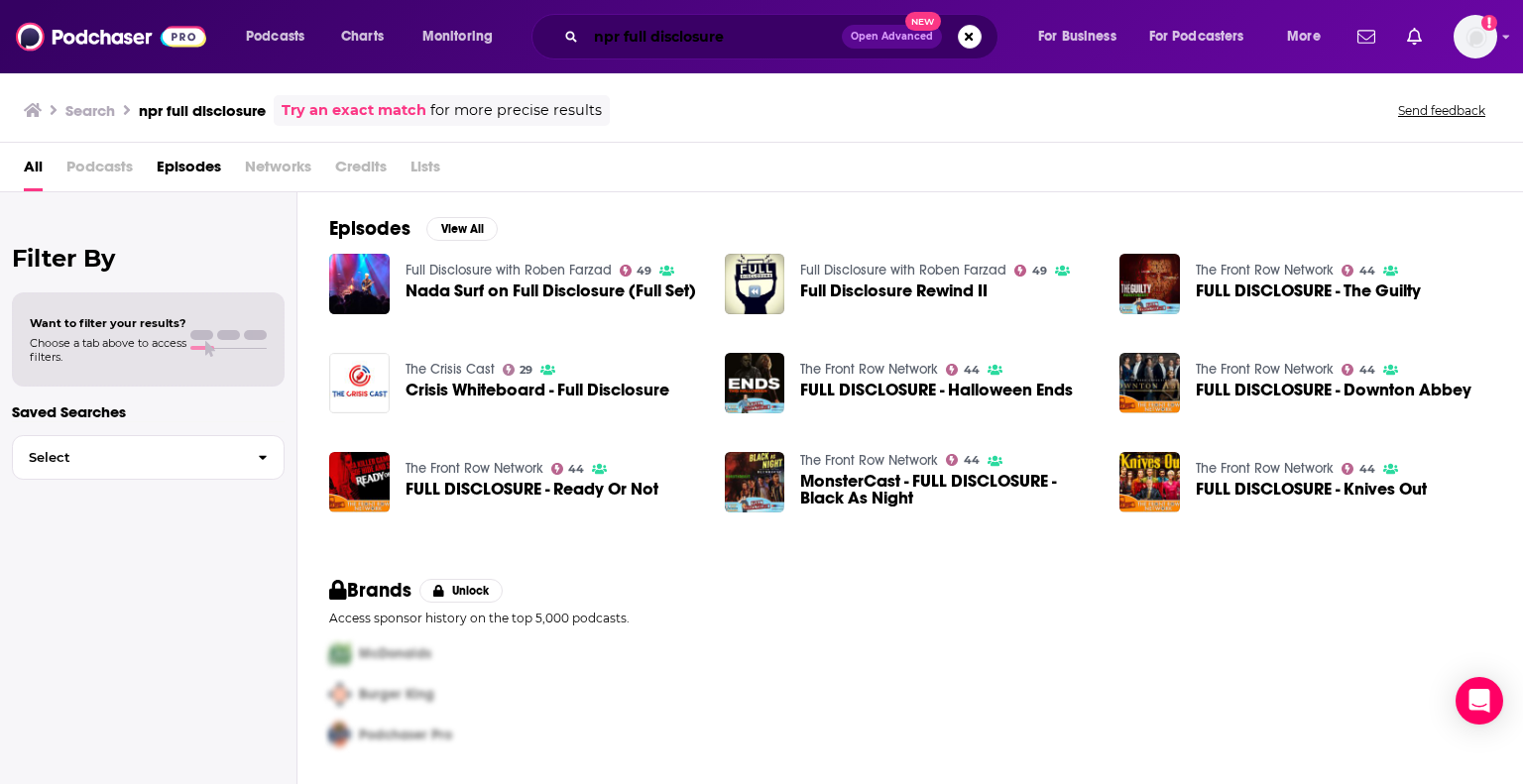 click on "npr full disclosure" at bounding box center [714, 37] 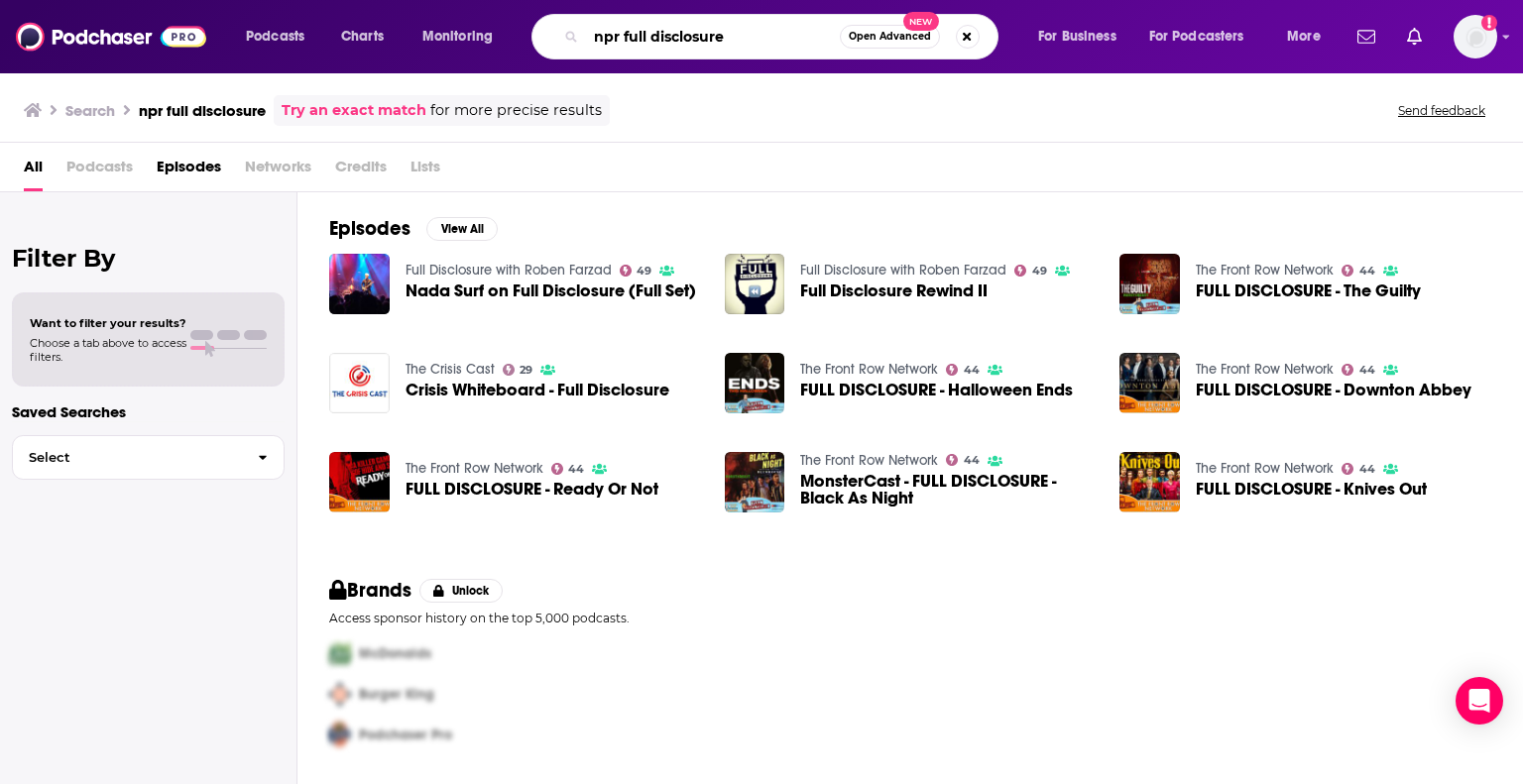click on "npr full disclosure" at bounding box center (713, 37) 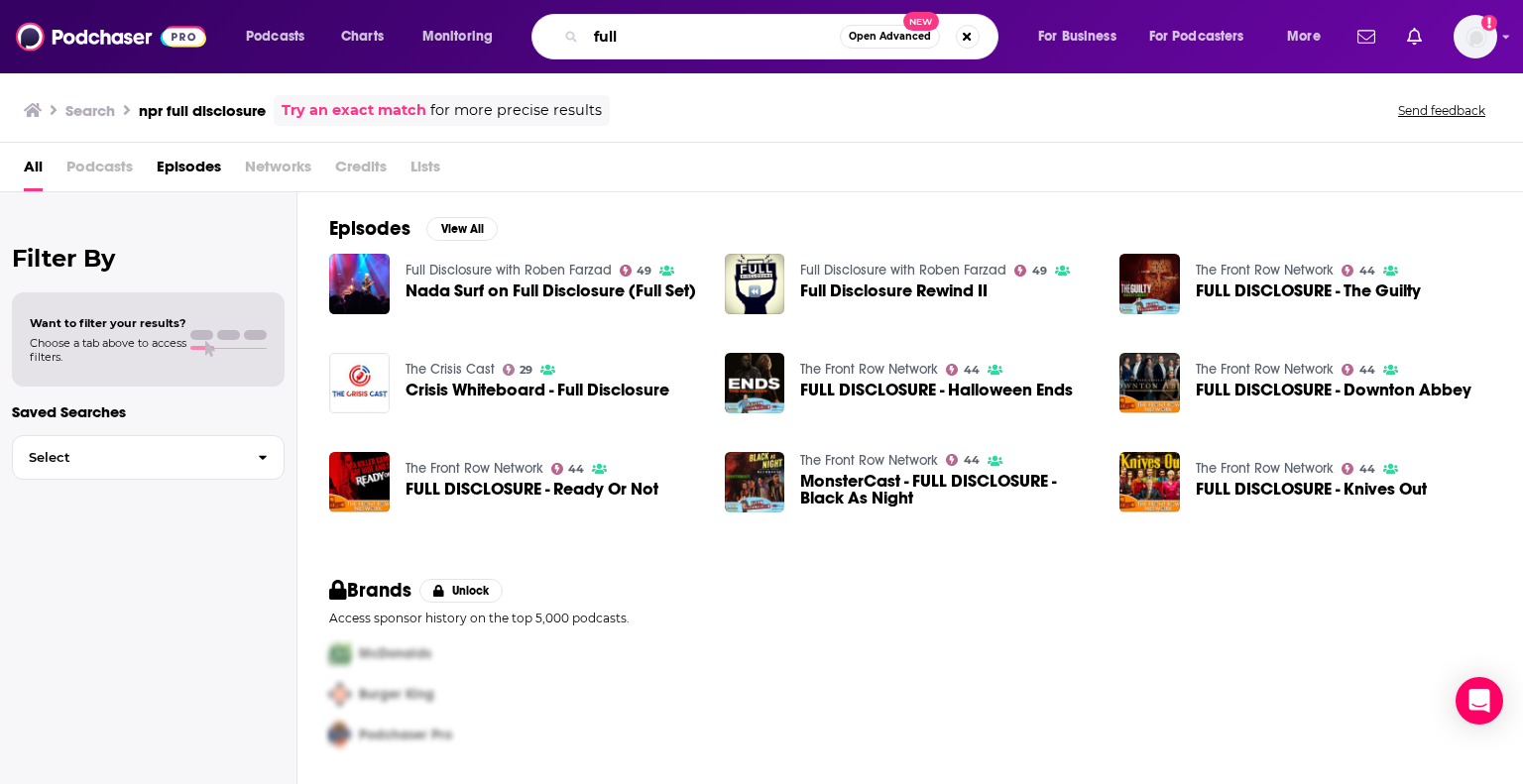 type on "full" 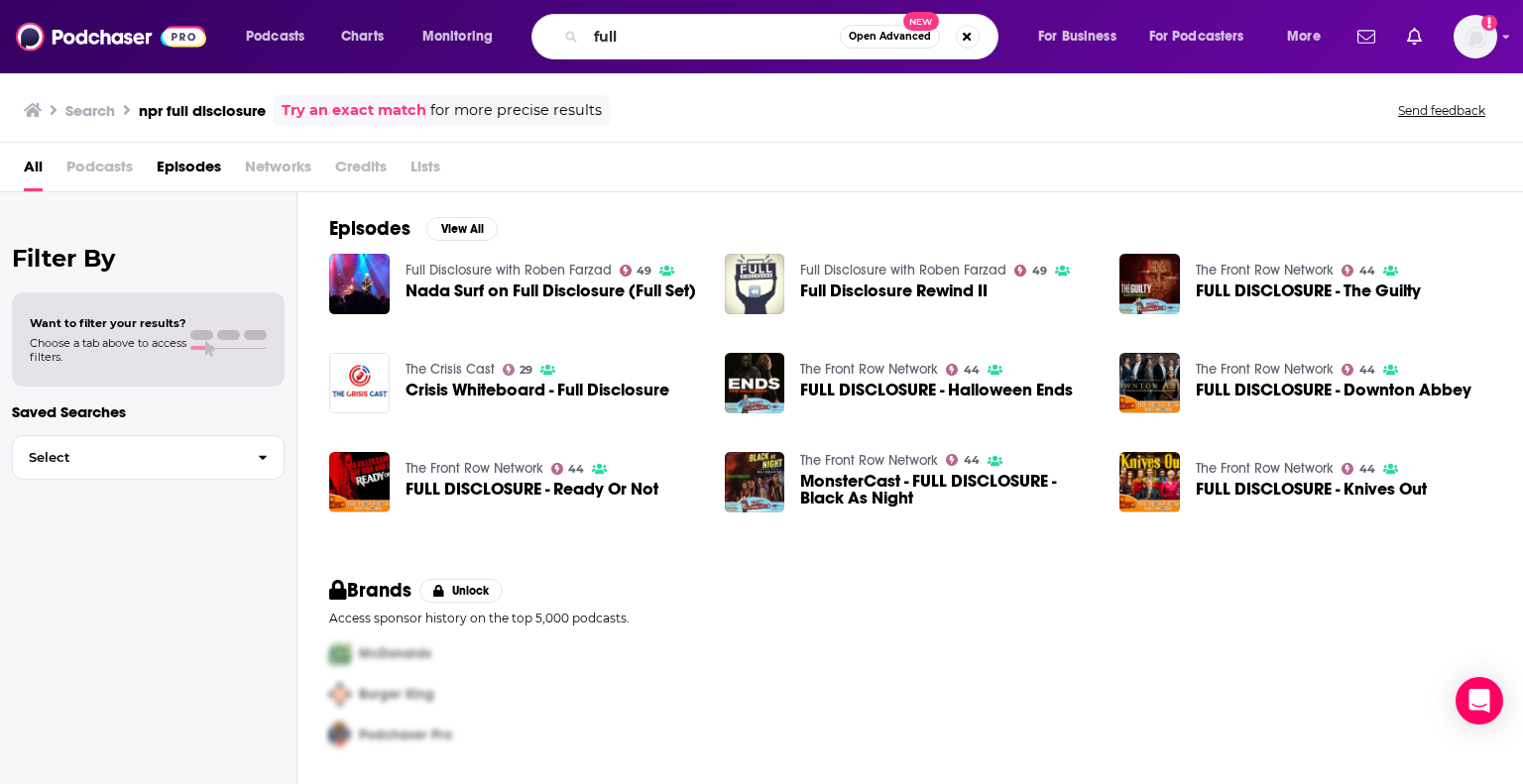 click at bounding box center (755, 283) 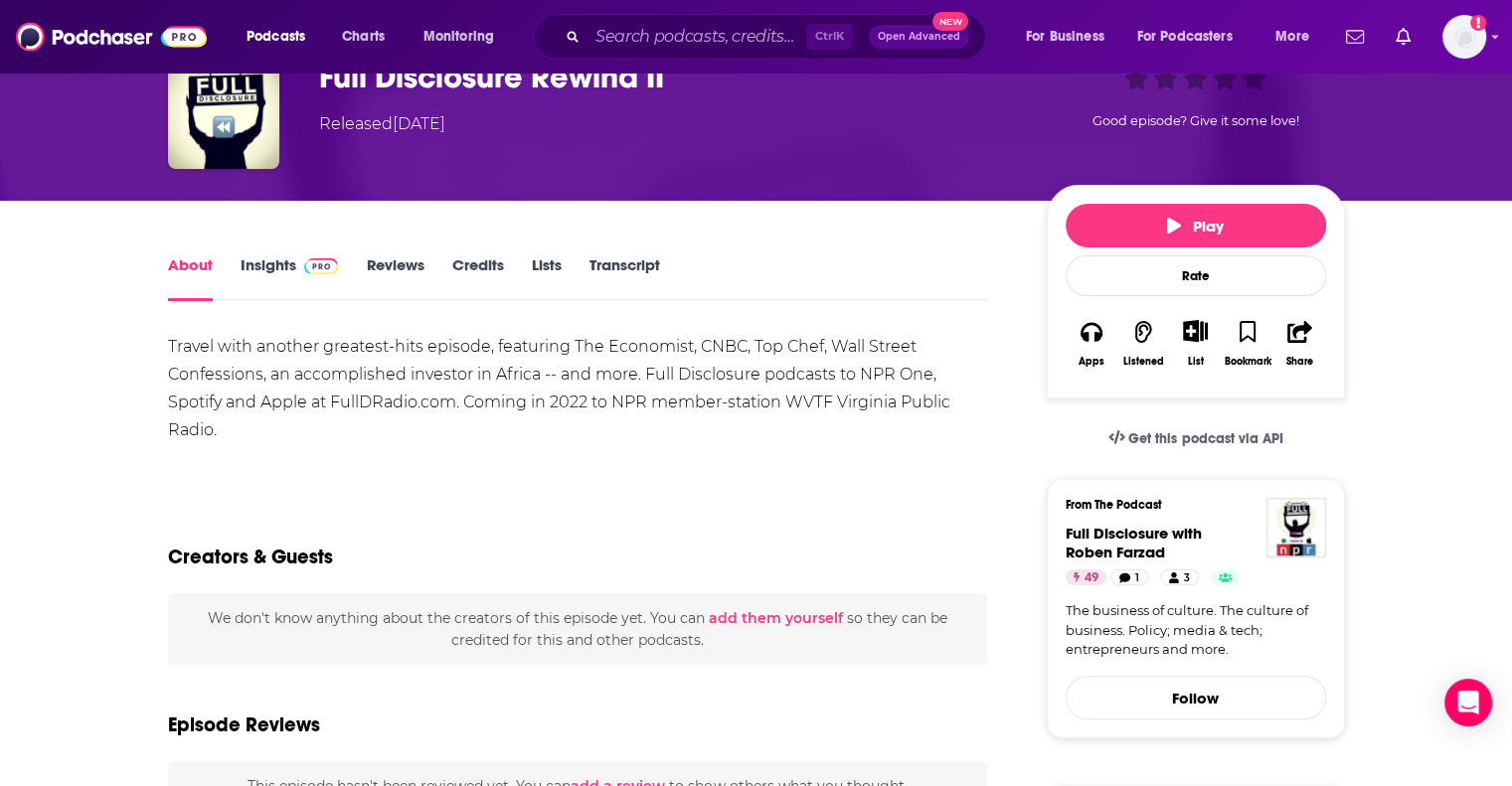 scroll, scrollTop: 119, scrollLeft: 0, axis: vertical 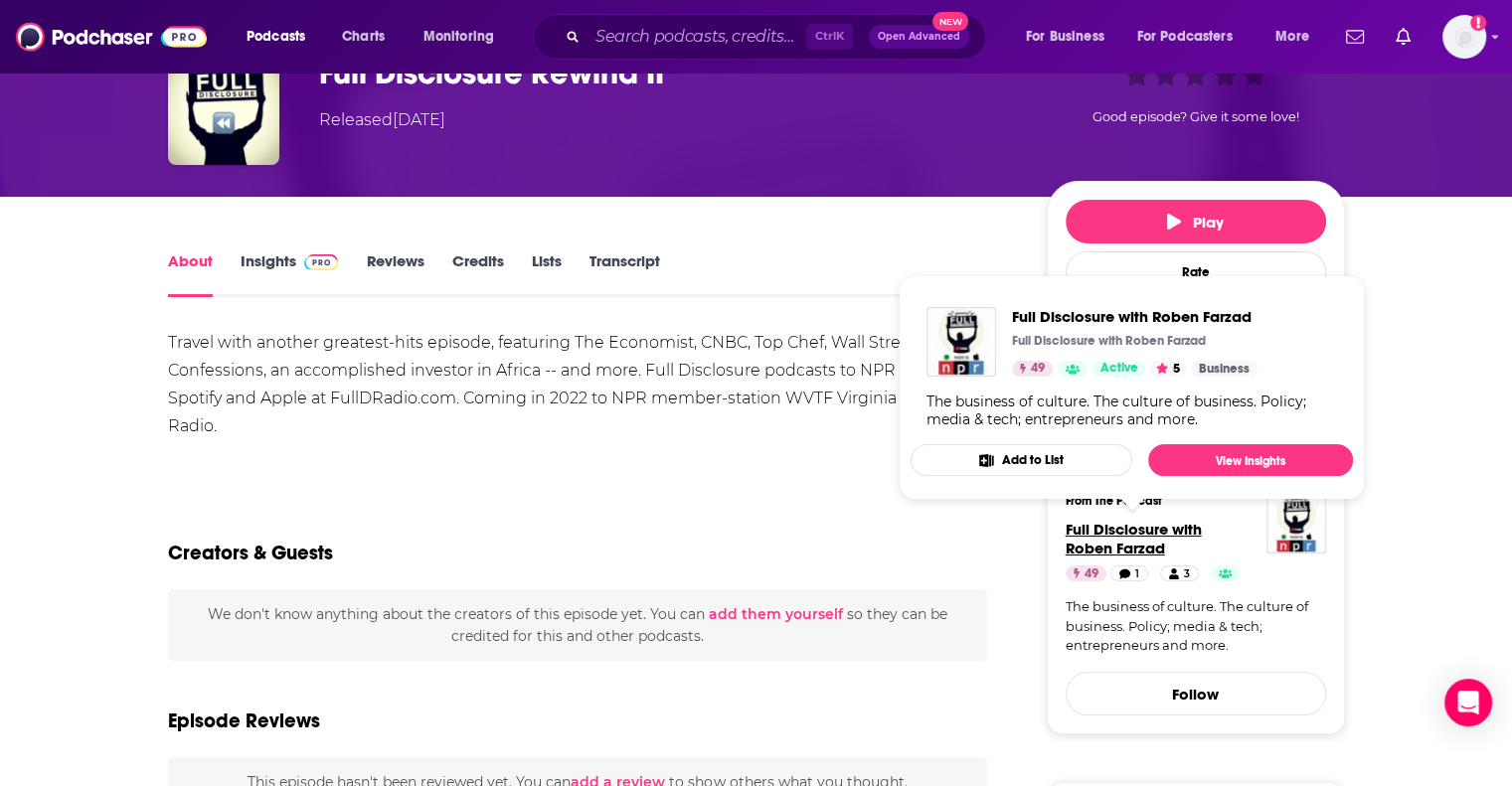 click on "Full Disclosure with Roben Farzad" at bounding box center [1133, 539] 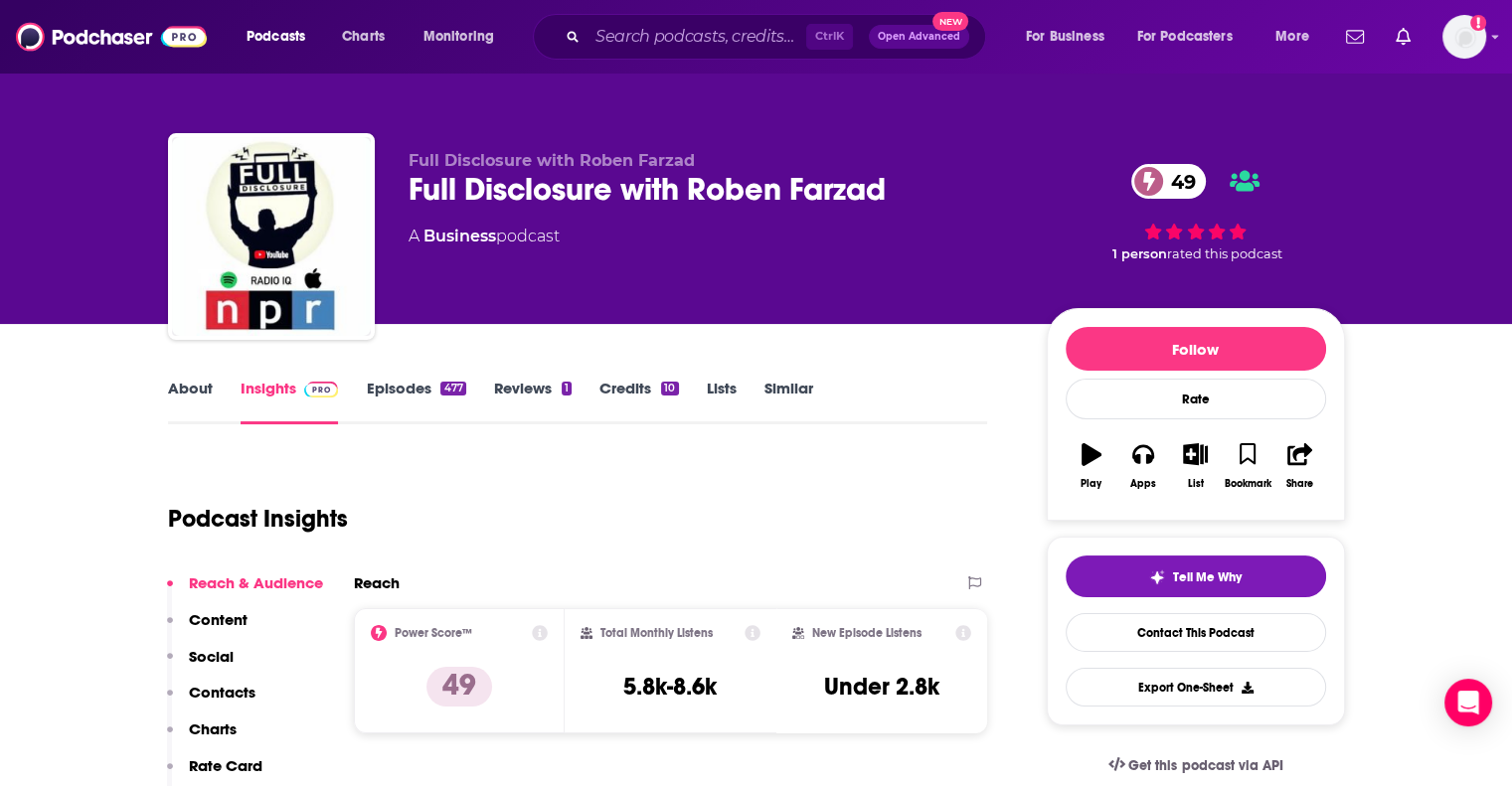 scroll, scrollTop: 300, scrollLeft: 0, axis: vertical 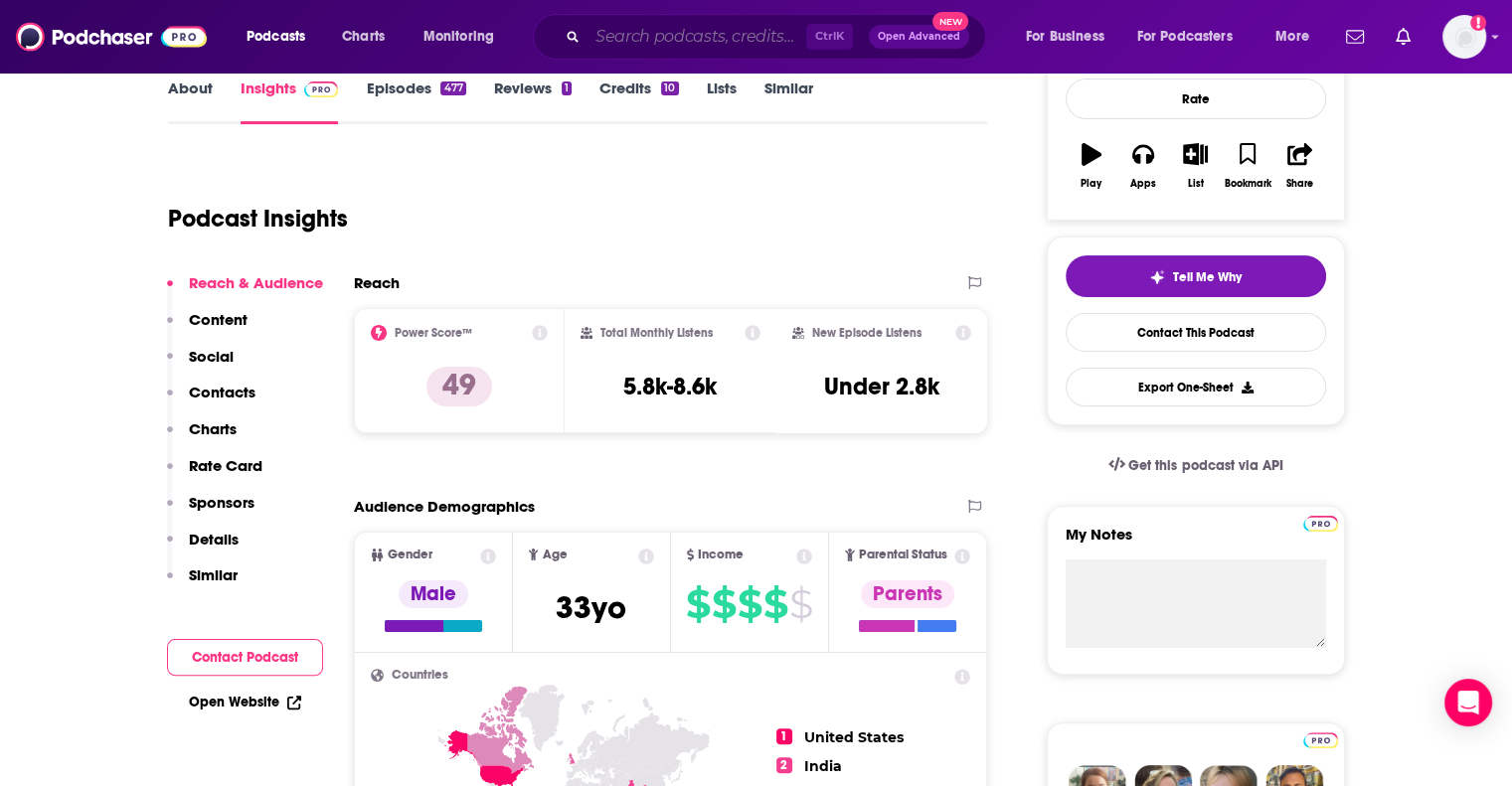 click at bounding box center (697, 37) 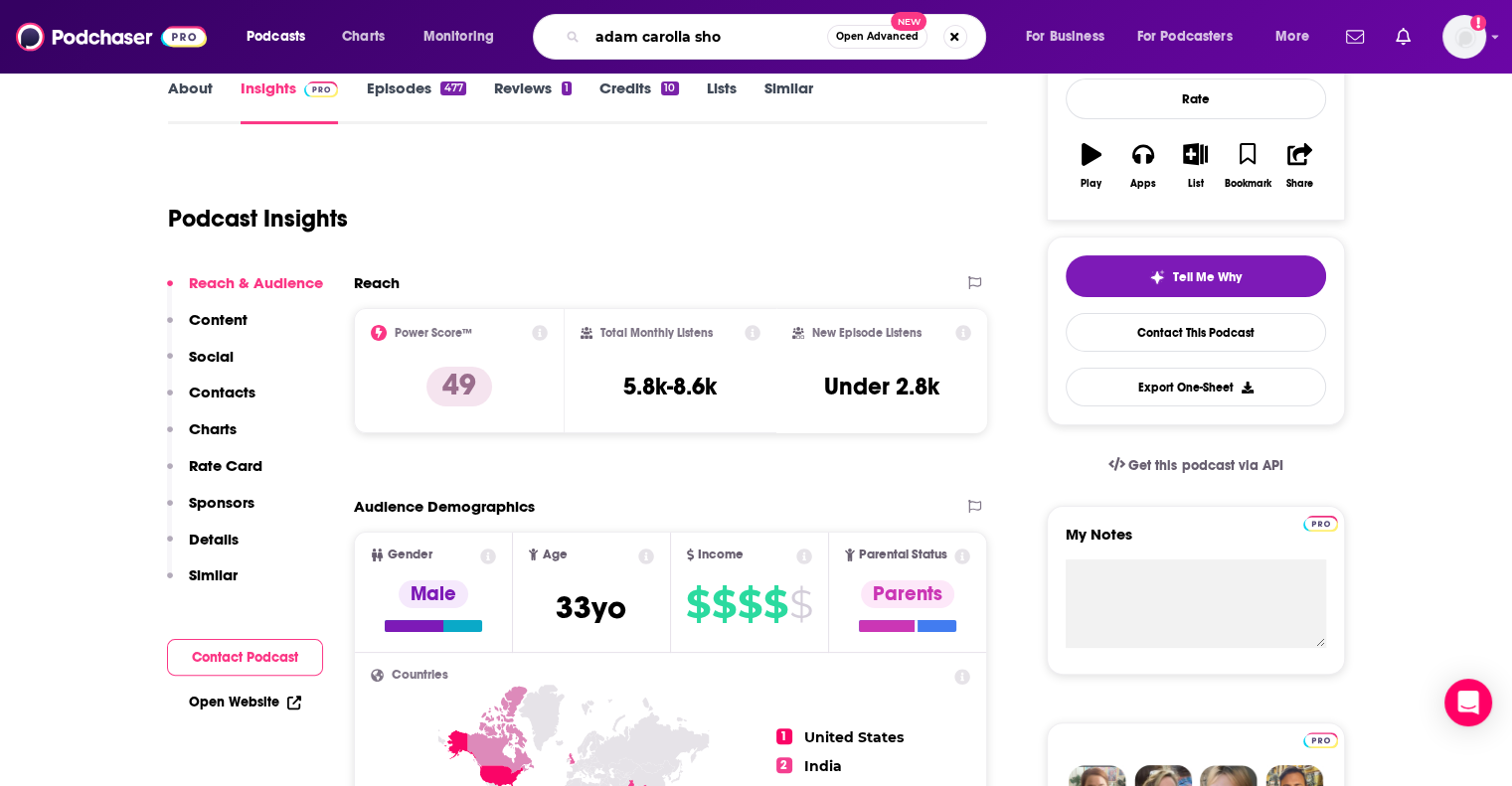 type on "adam carolla show" 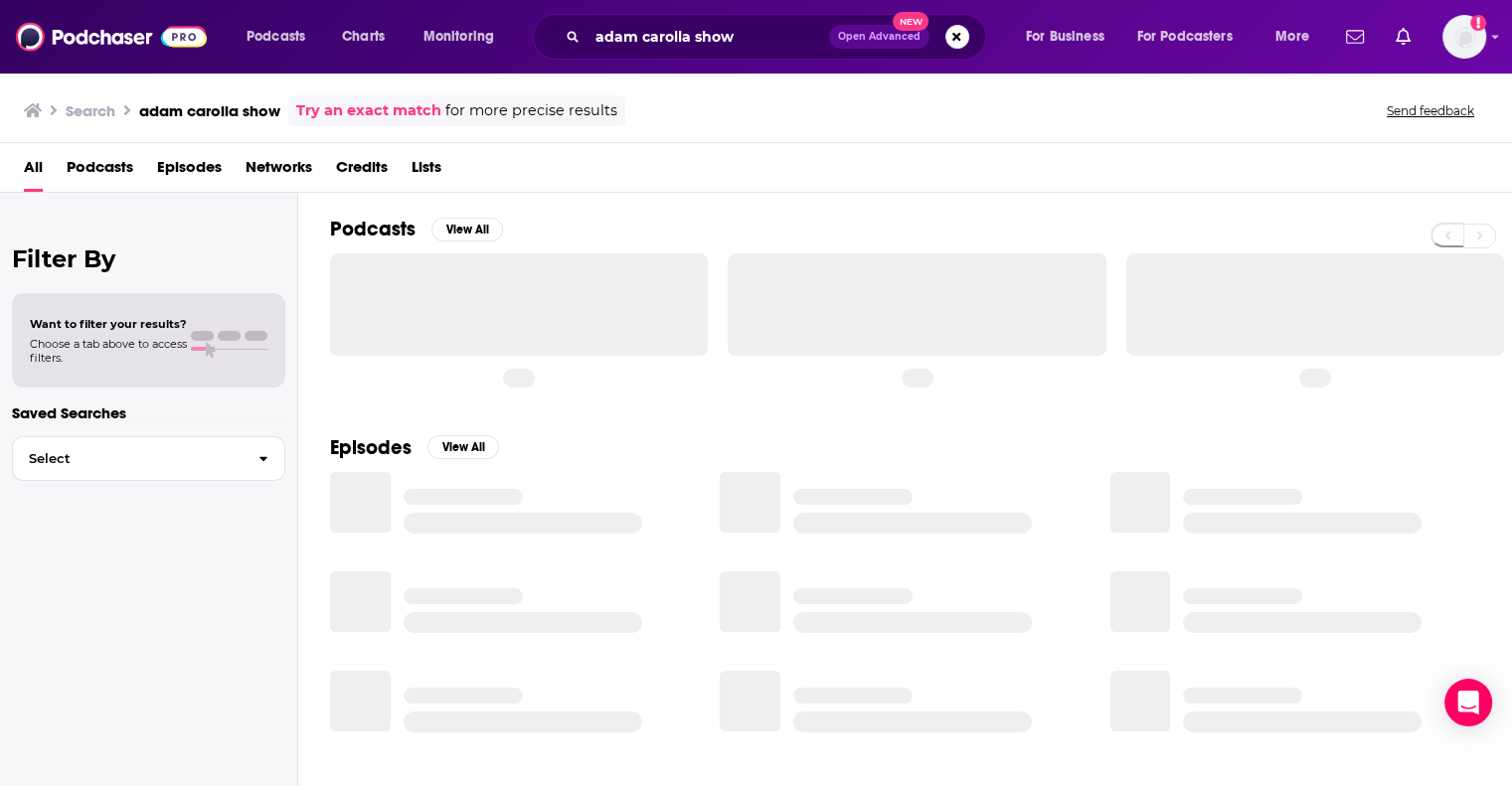 scroll, scrollTop: 0, scrollLeft: 0, axis: both 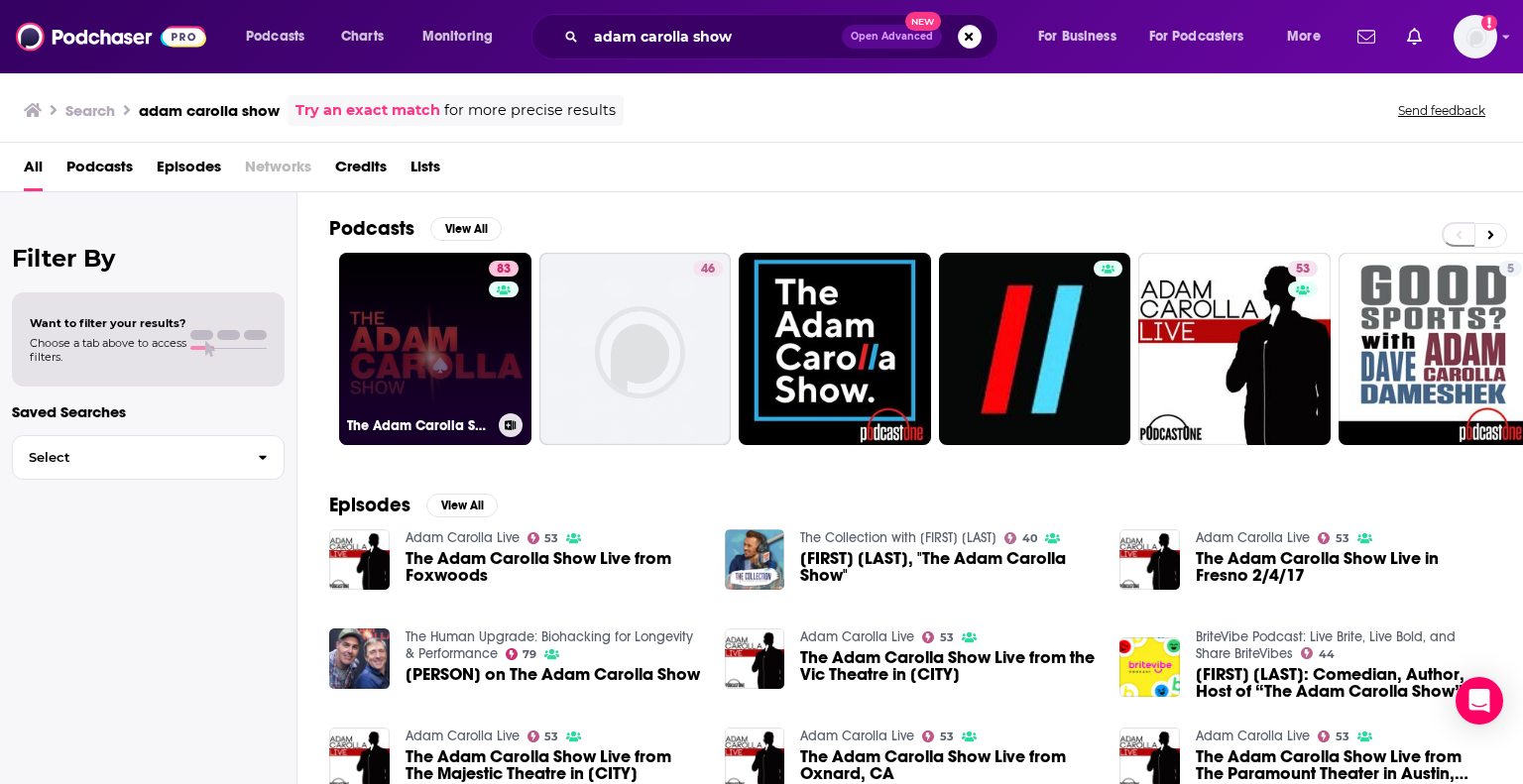 click on "83 The Adam Carolla Show" at bounding box center [435, 349] 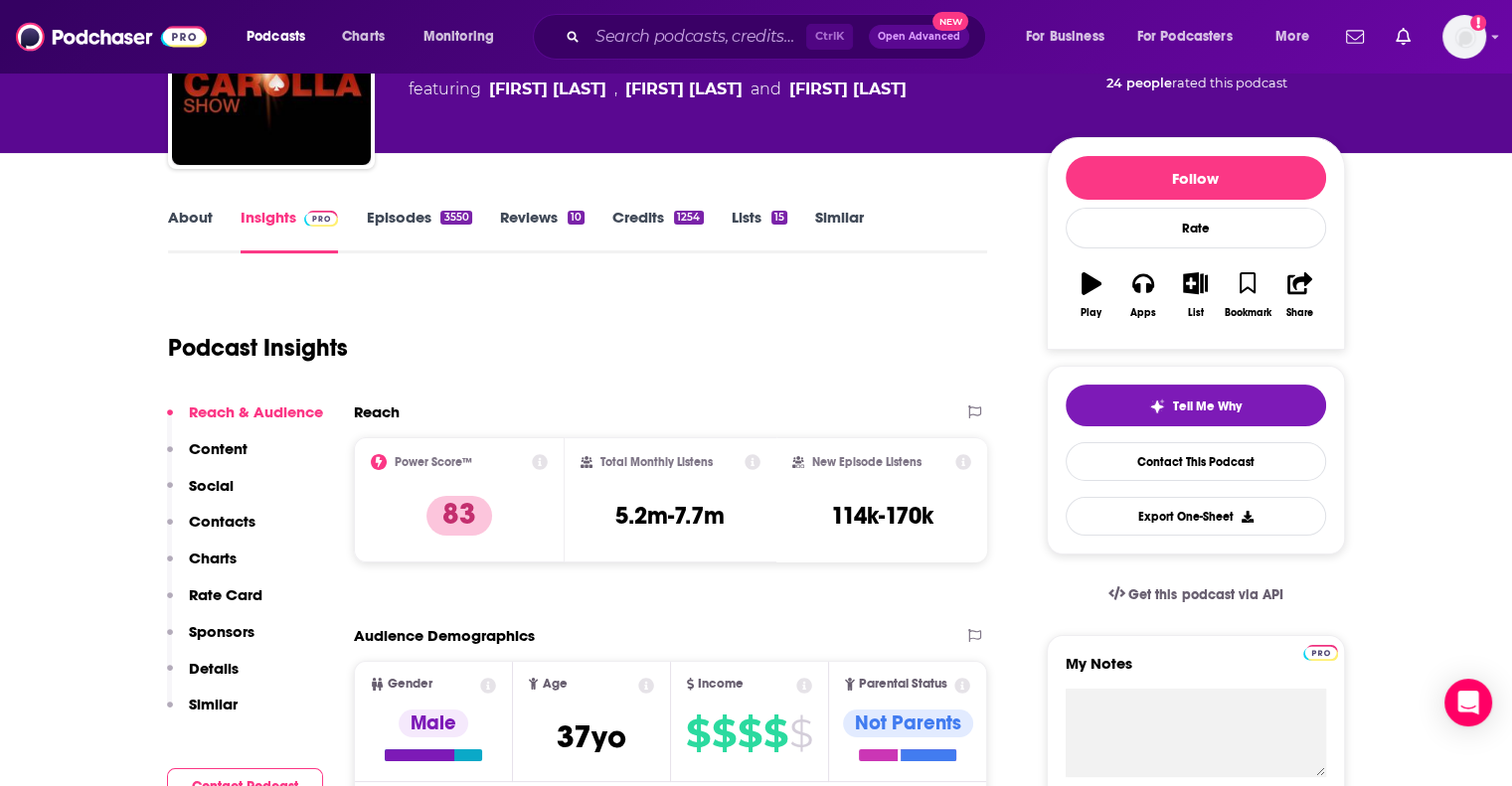 scroll, scrollTop: 174, scrollLeft: 0, axis: vertical 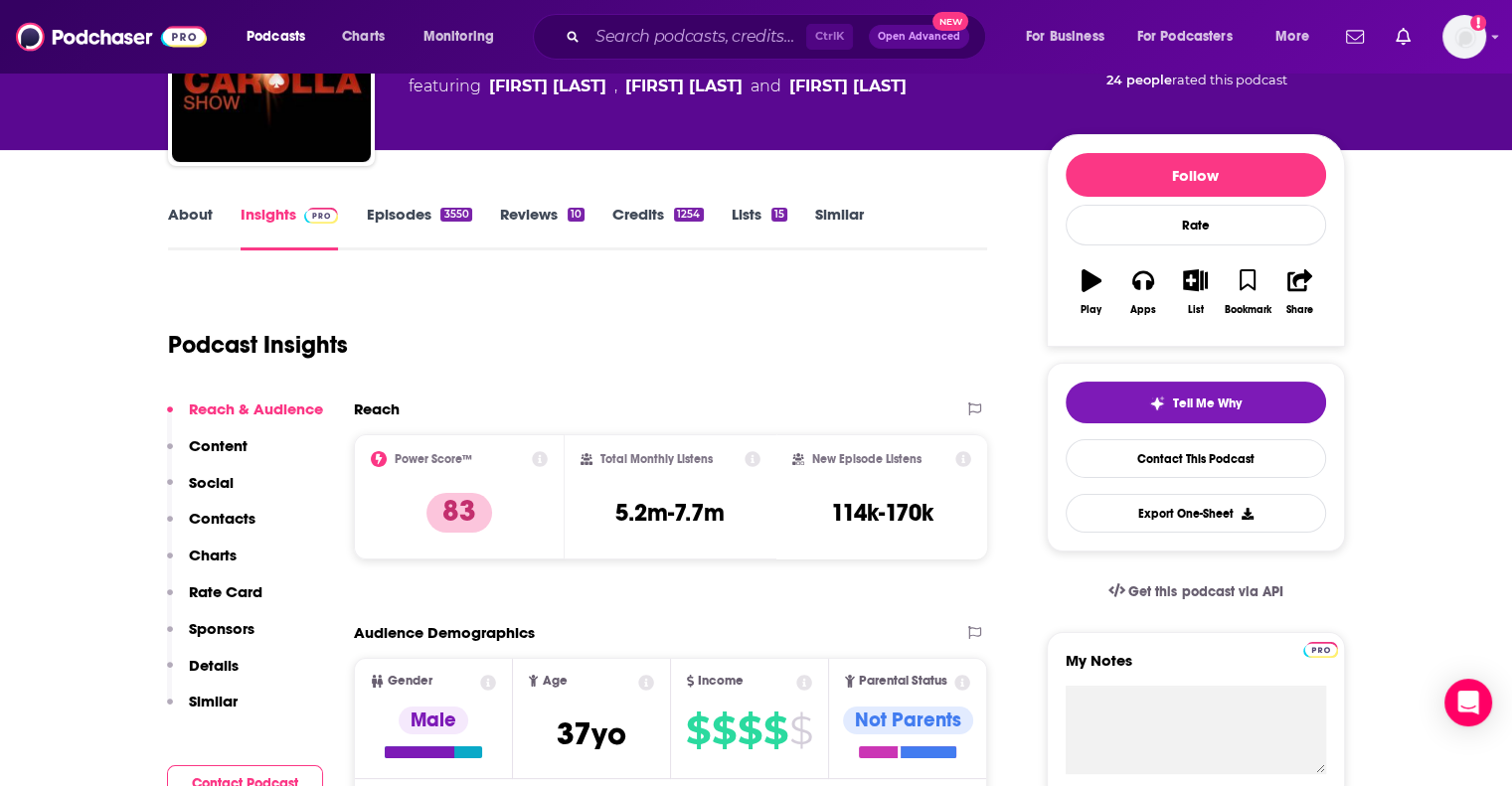 drag, startPoint x: 563, startPoint y: 273, endPoint x: 572, endPoint y: 244, distance: 30.364453 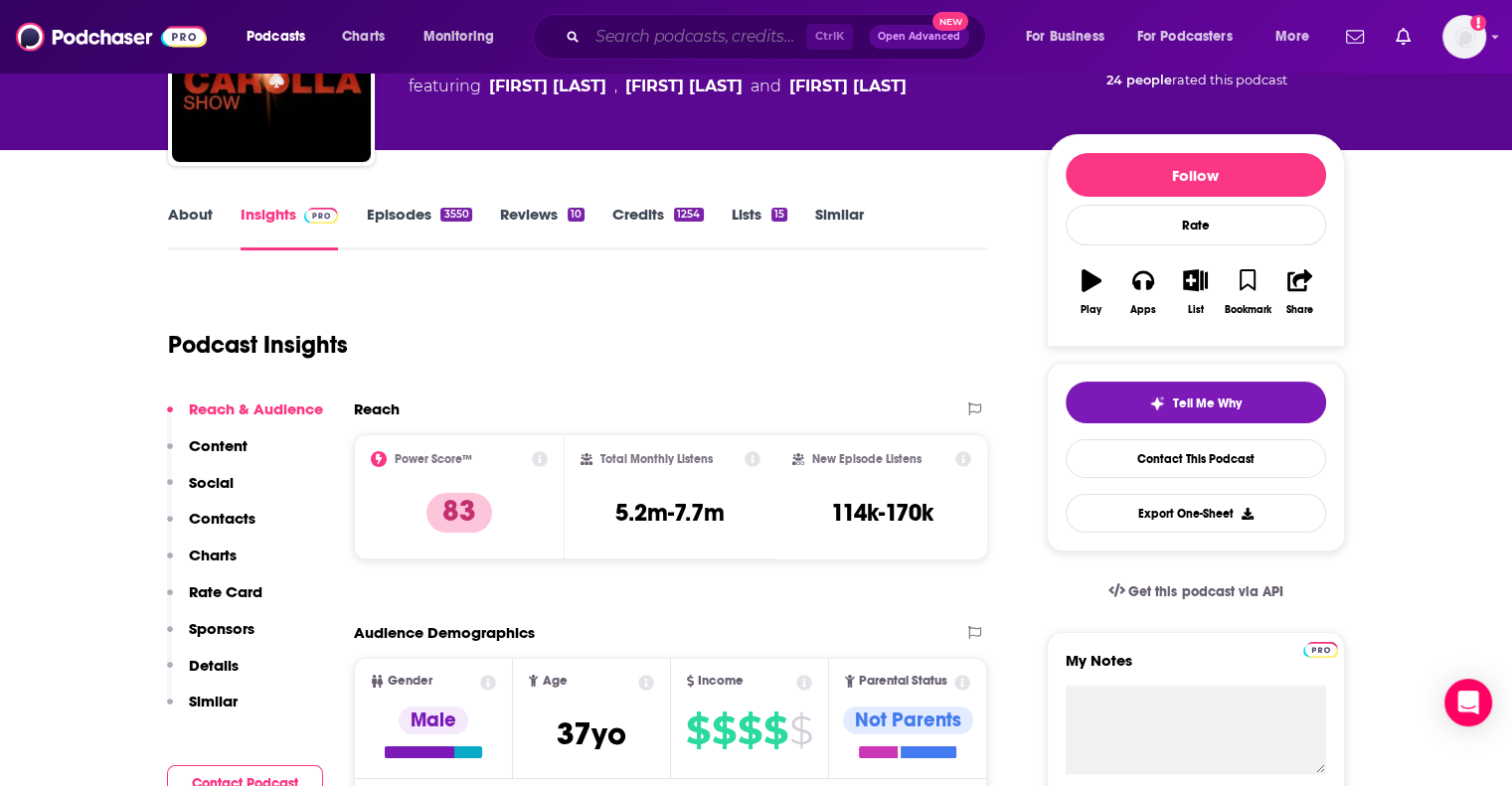 click at bounding box center (697, 37) 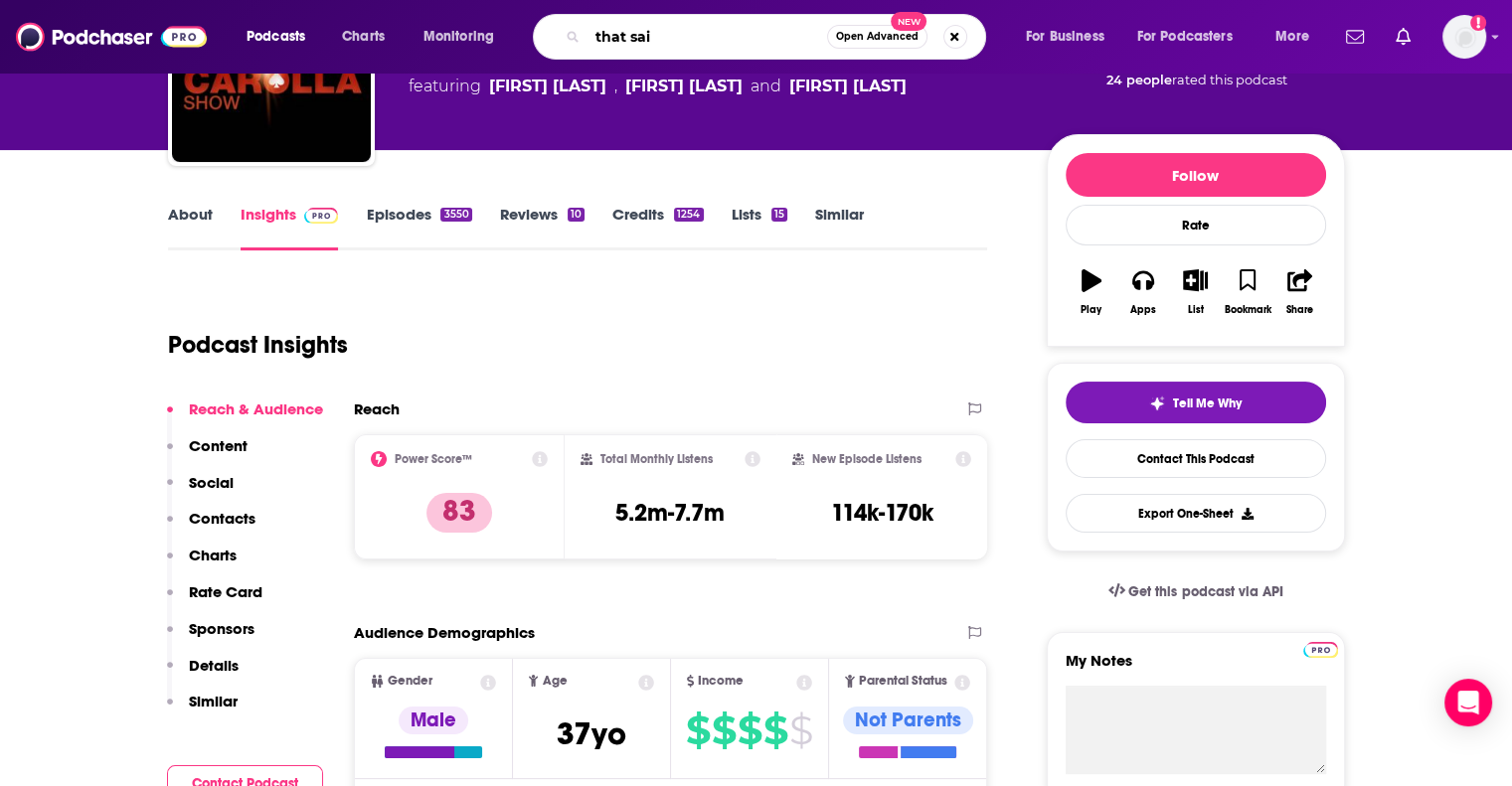 type on "that said" 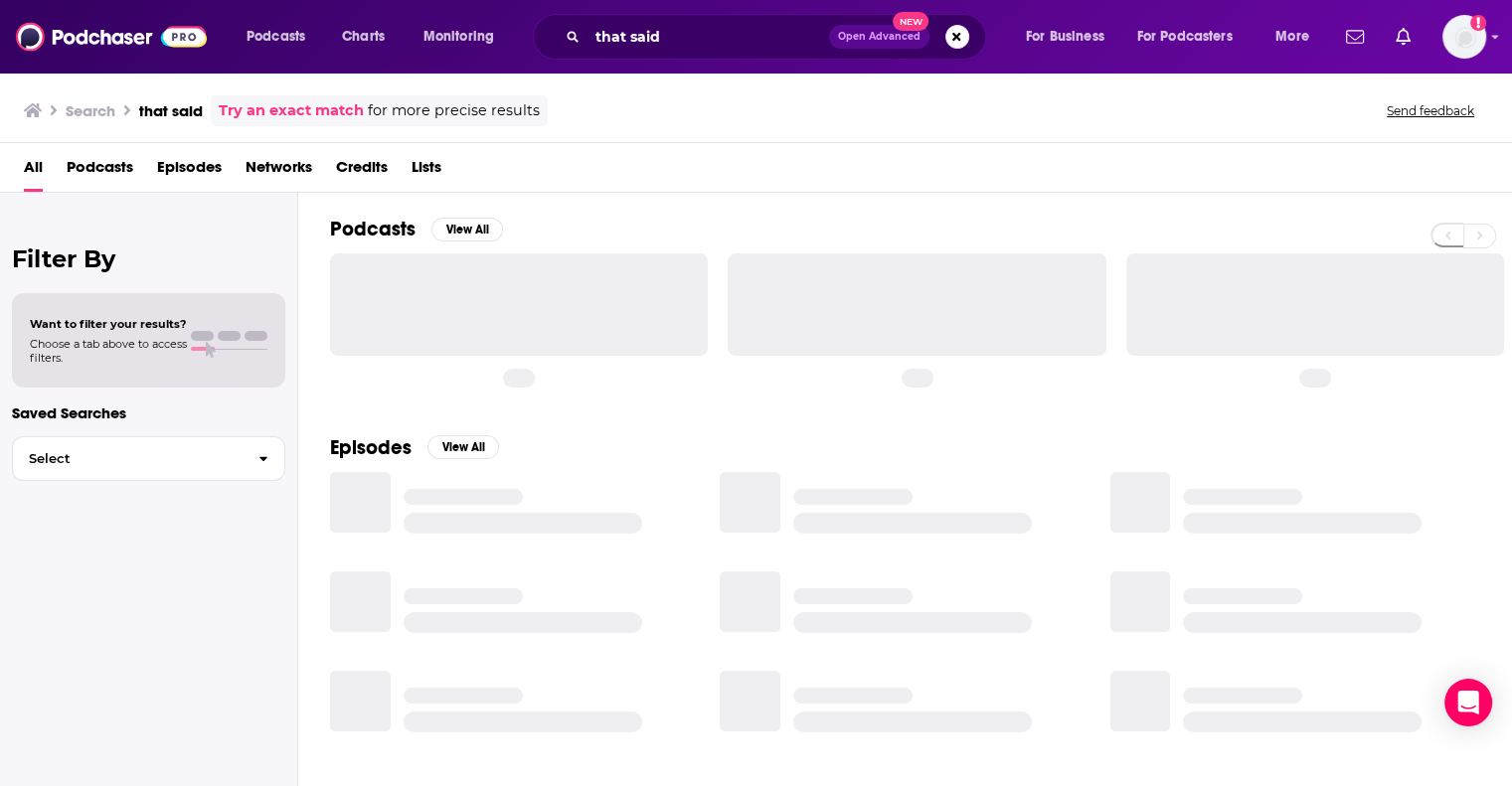 scroll, scrollTop: 0, scrollLeft: 0, axis: both 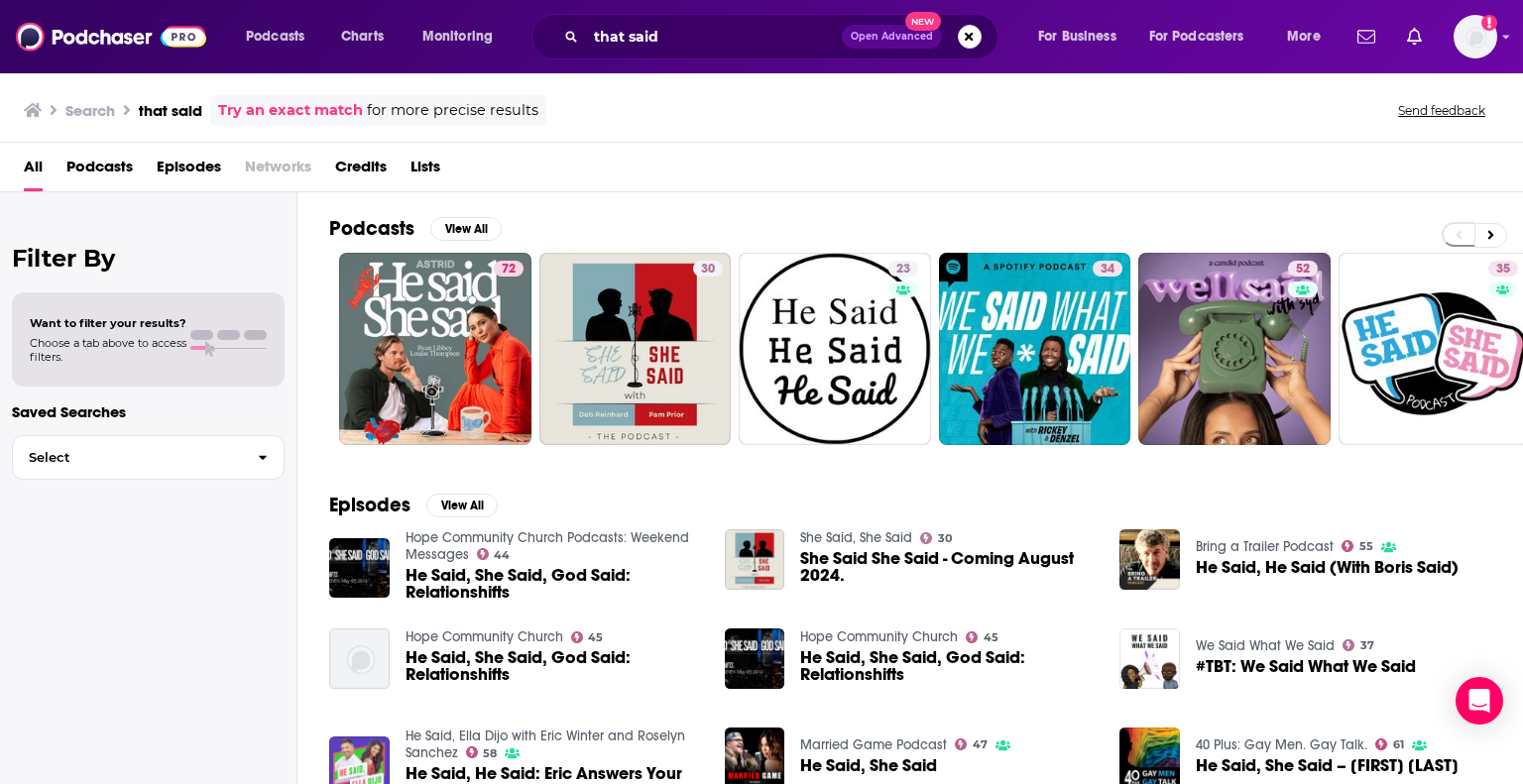 click on "that said Open Advanced New" at bounding box center [764, 37] 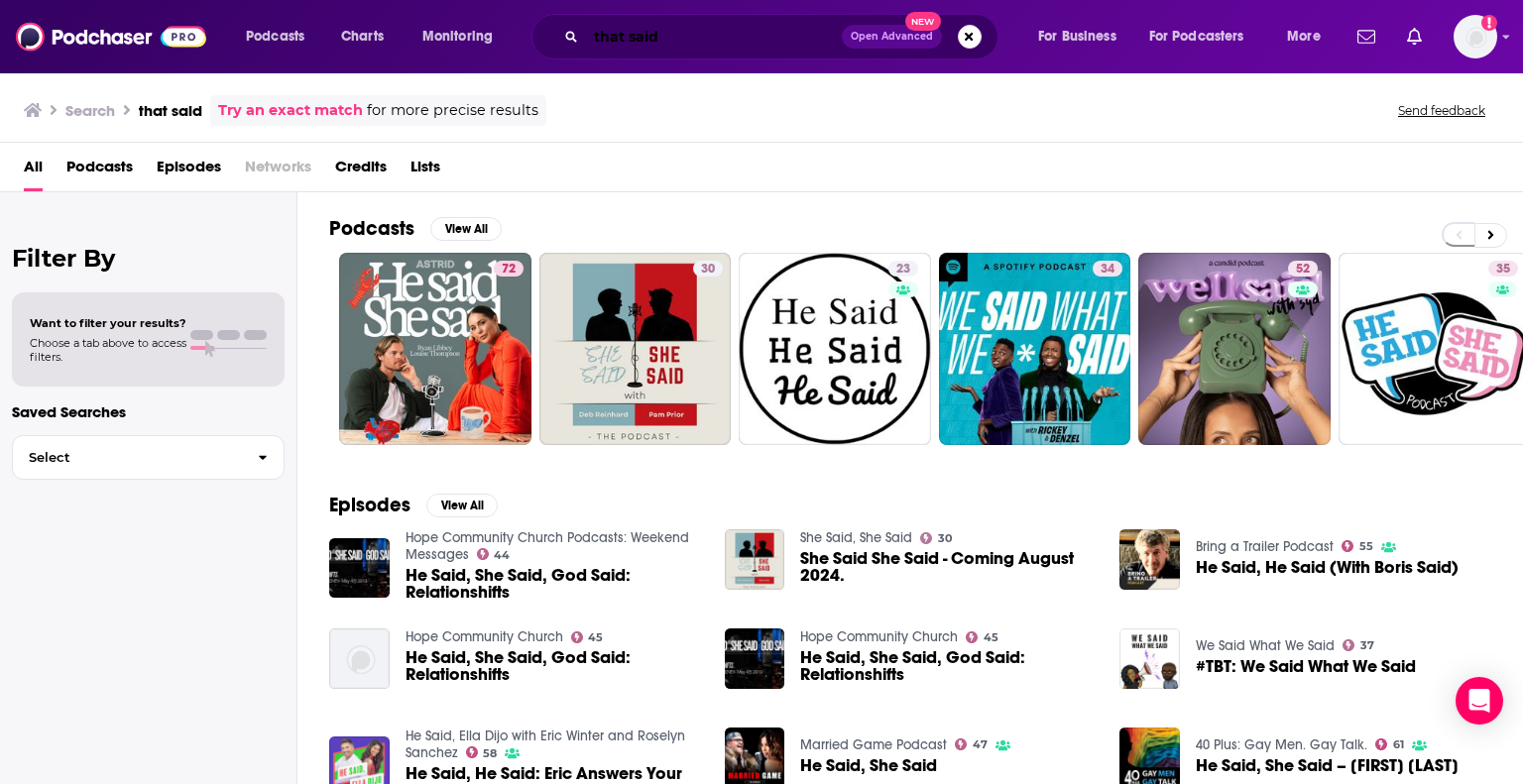 click on "that said" at bounding box center (714, 37) 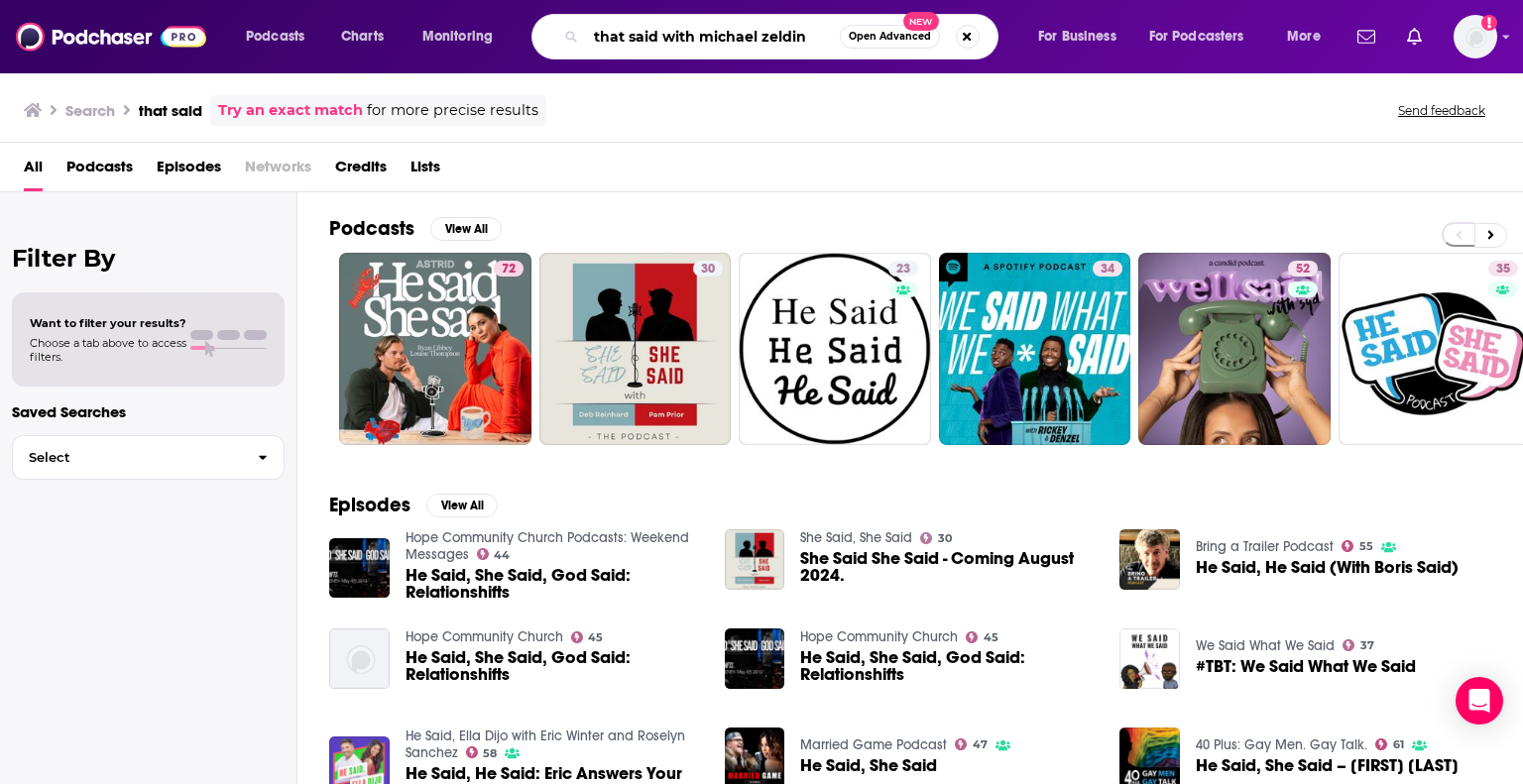 type on "that said with michael zeldin" 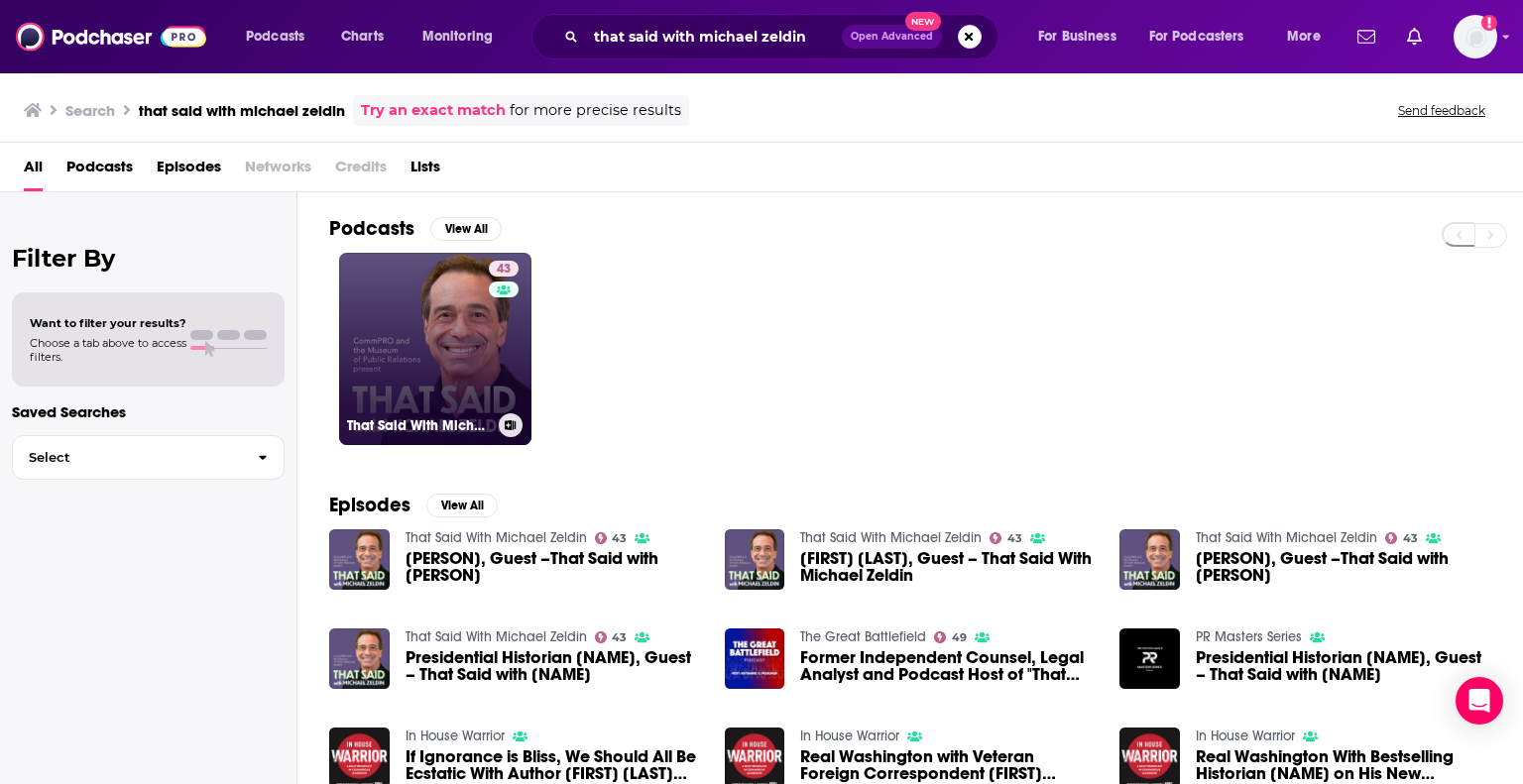 click on "43 That Said With Michael Zeldin" at bounding box center (435, 349) 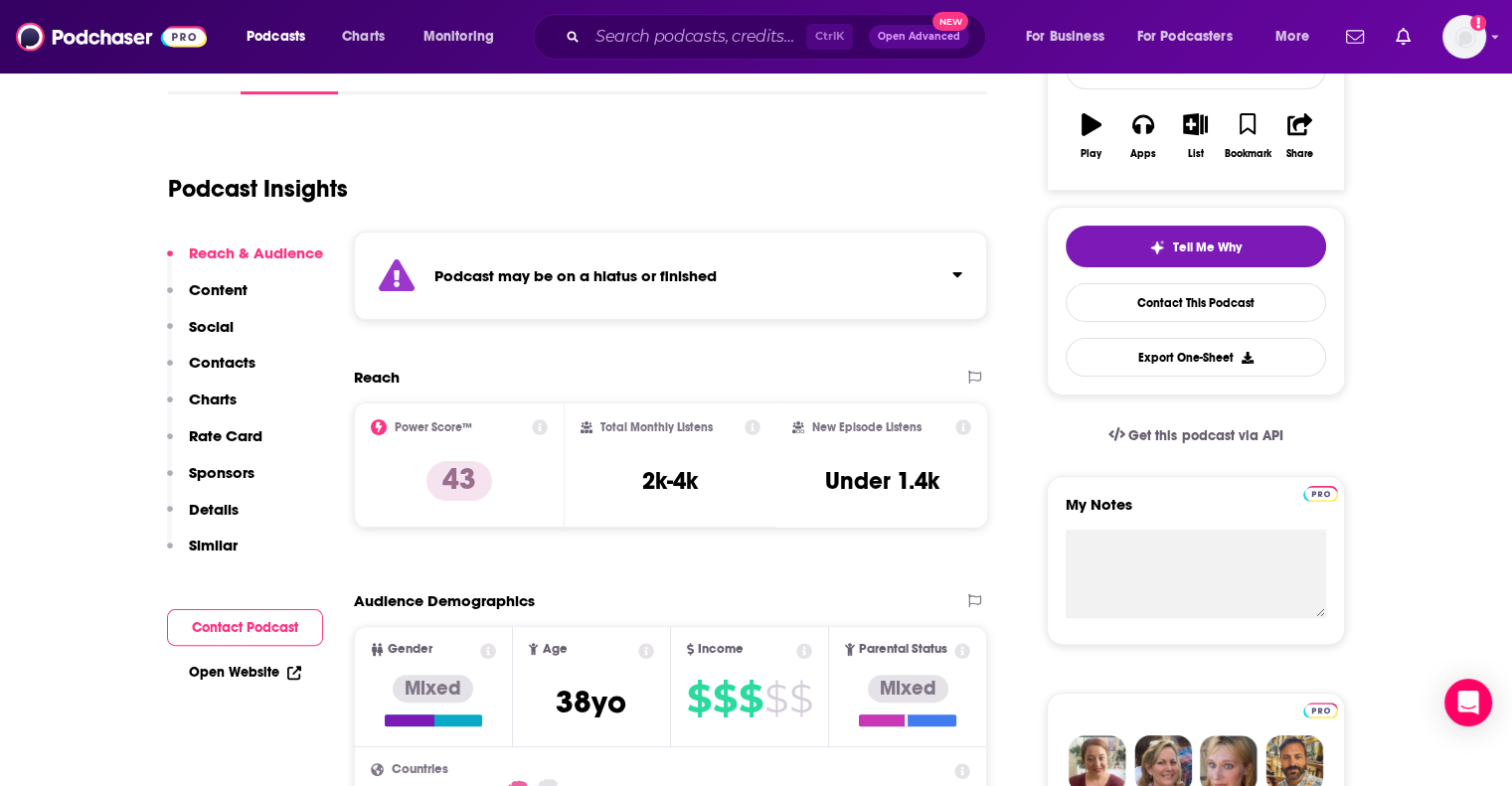 scroll, scrollTop: 332, scrollLeft: 0, axis: vertical 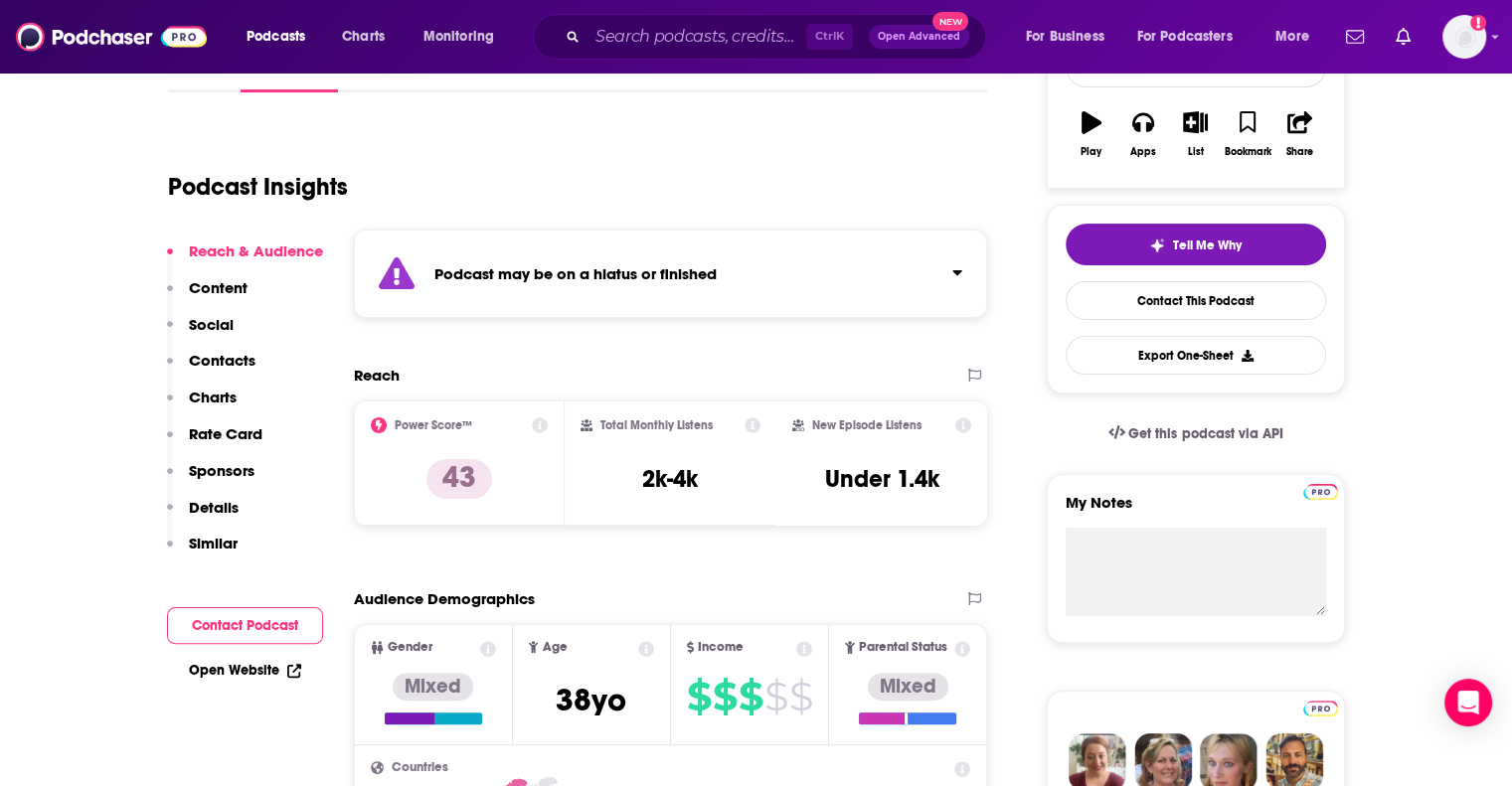 click on "Podcast Insights" at bounding box center [570, 175] 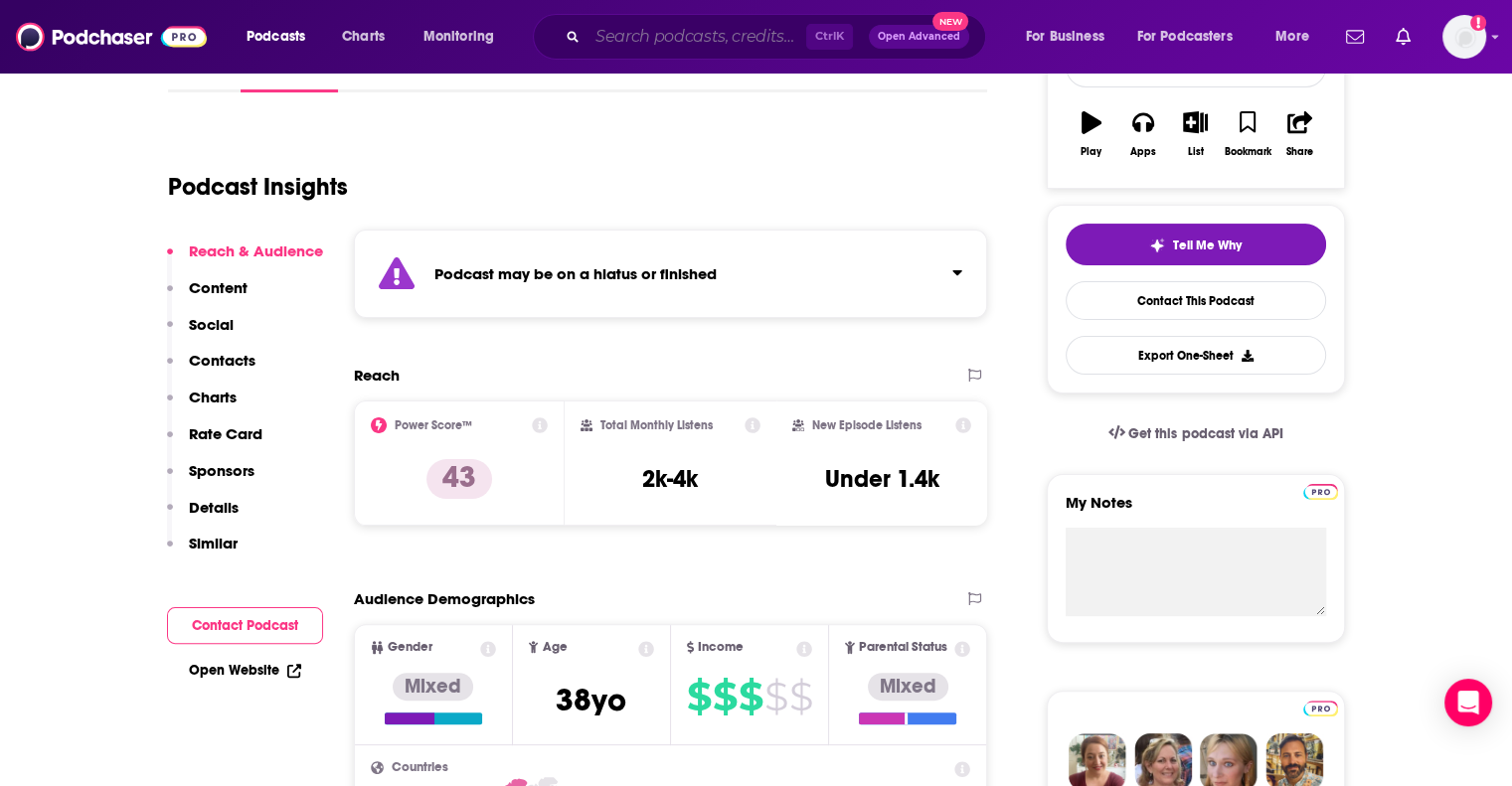 click at bounding box center [697, 37] 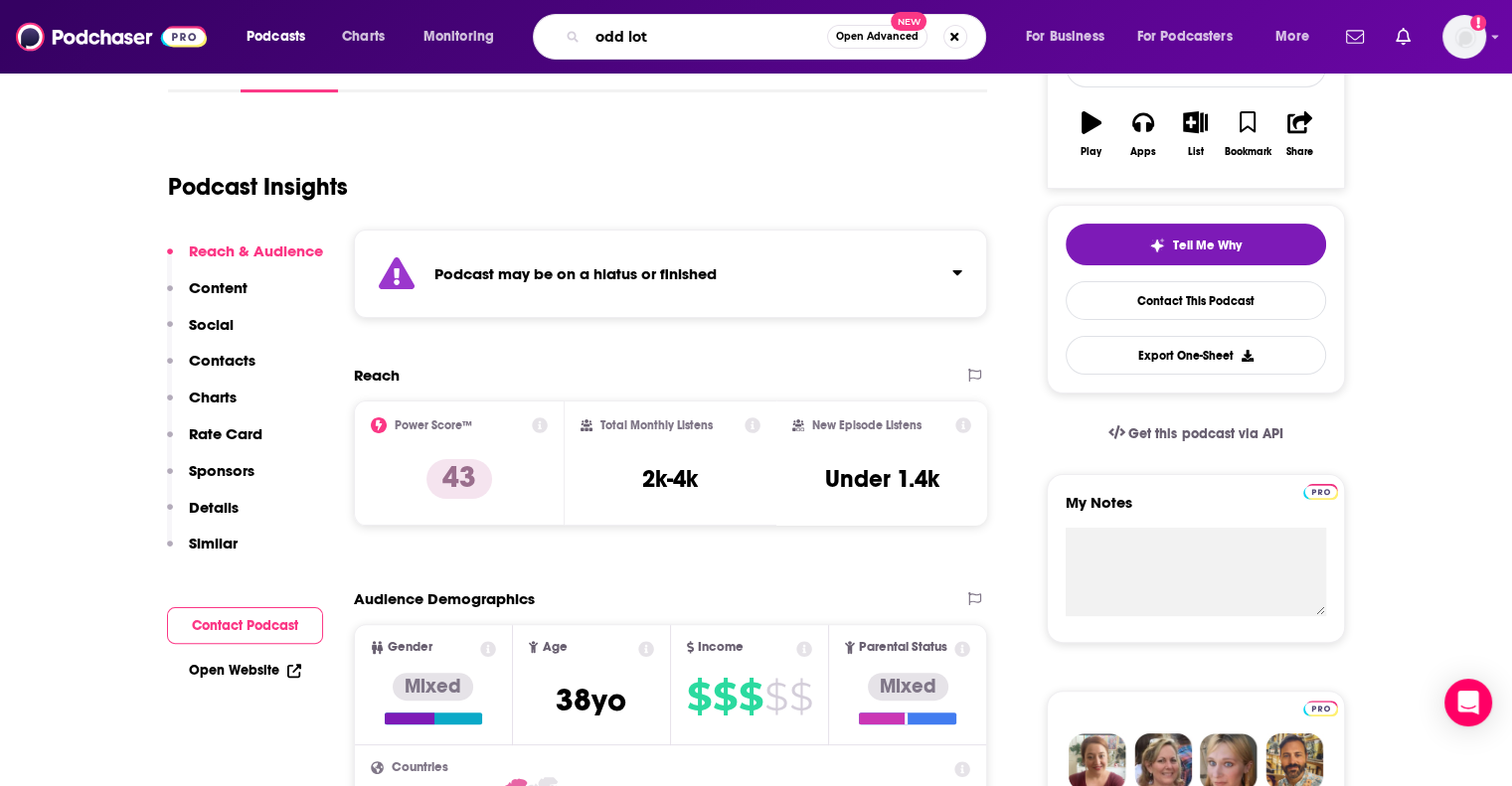 type on "odd lots" 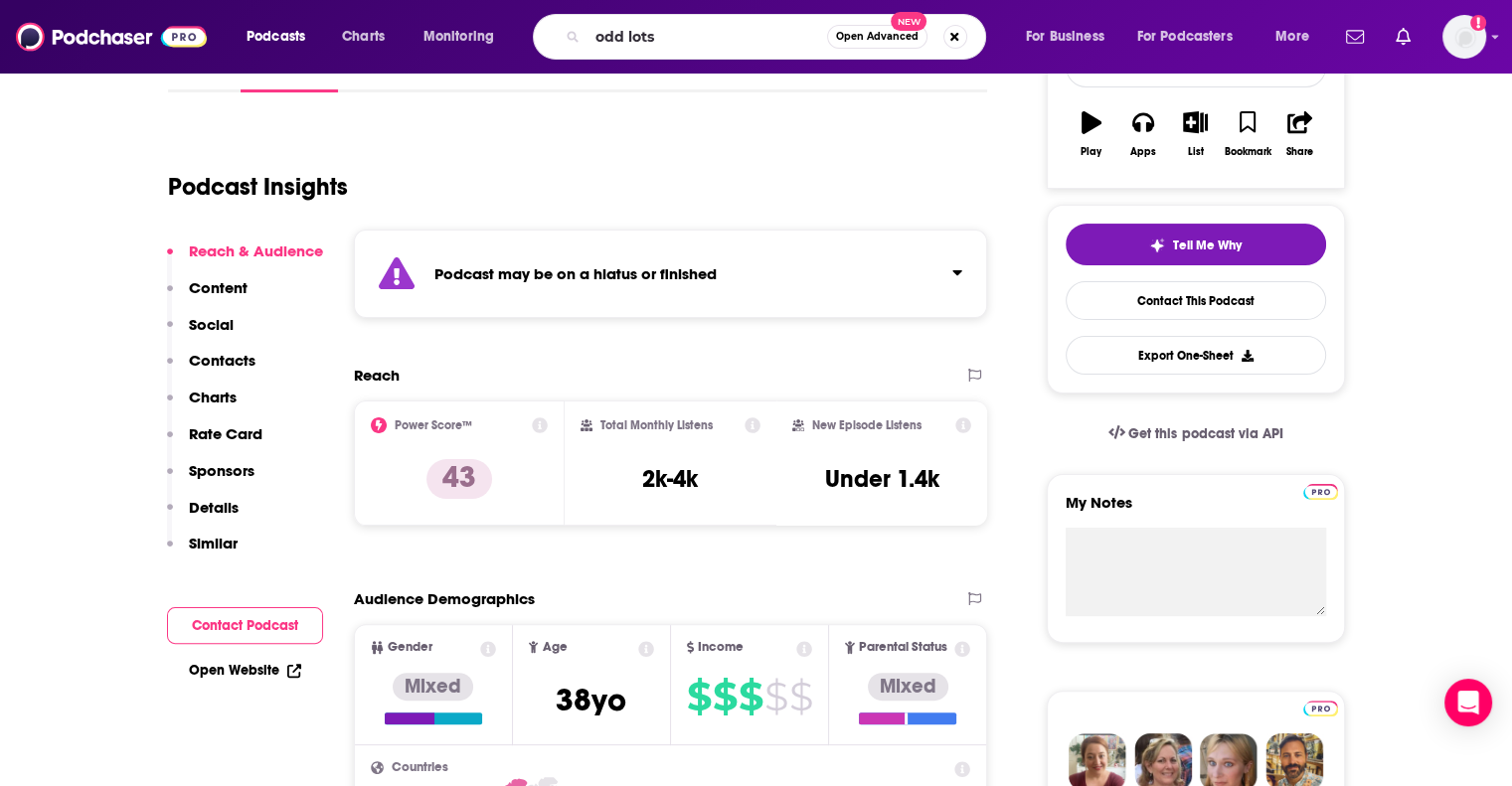 scroll, scrollTop: 0, scrollLeft: 0, axis: both 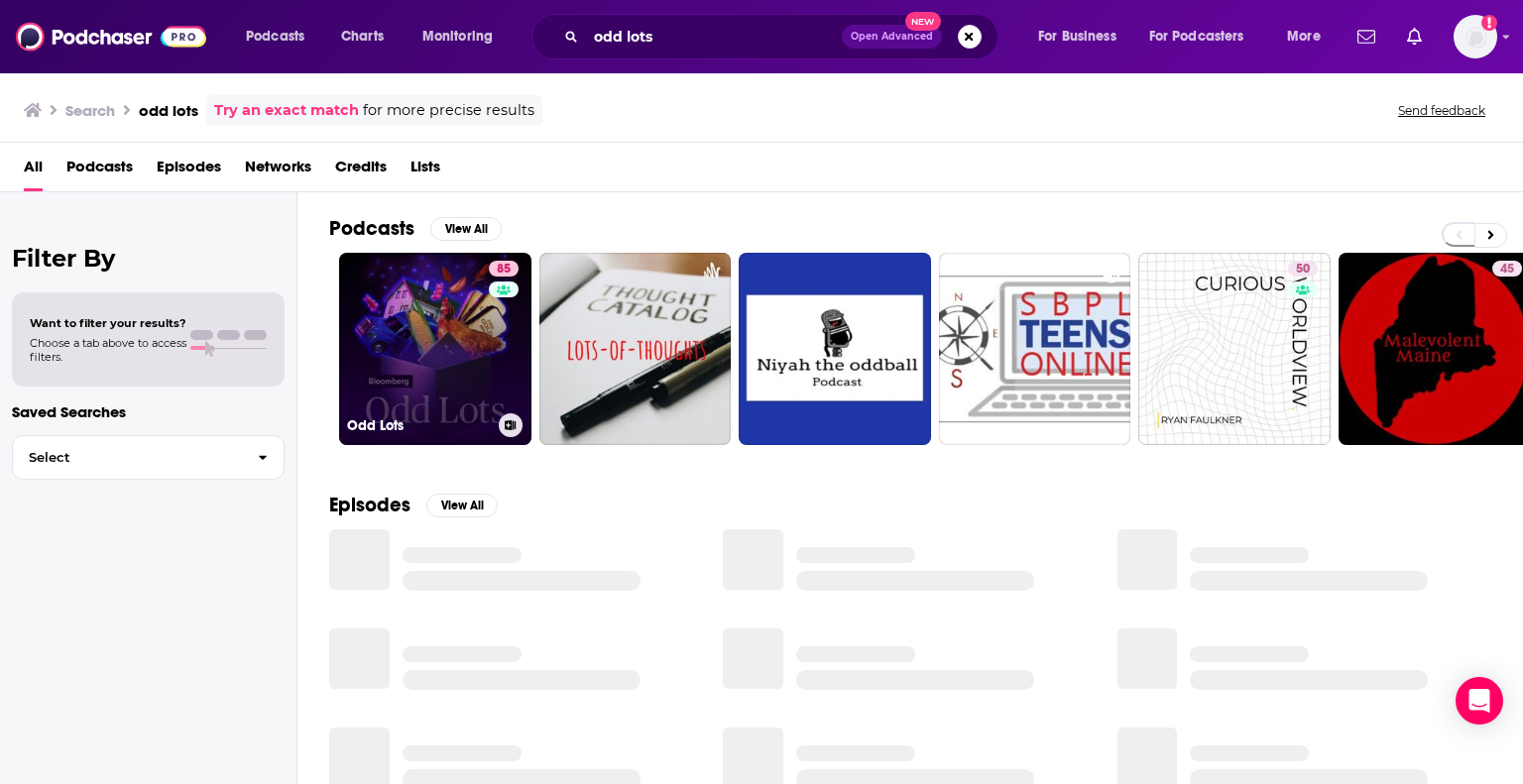 click on "85 Odd Lots" at bounding box center [435, 349] 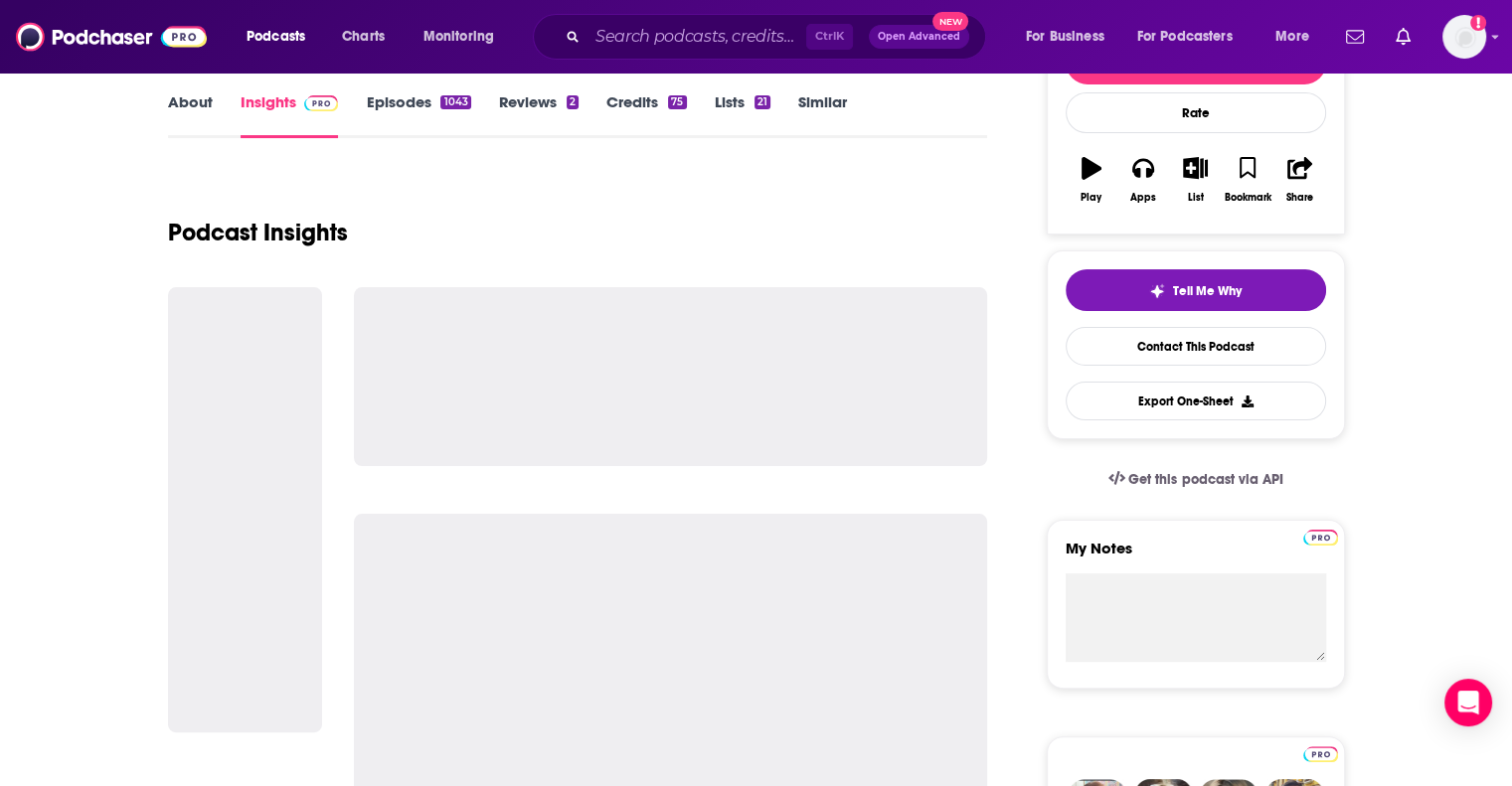 scroll, scrollTop: 286, scrollLeft: 0, axis: vertical 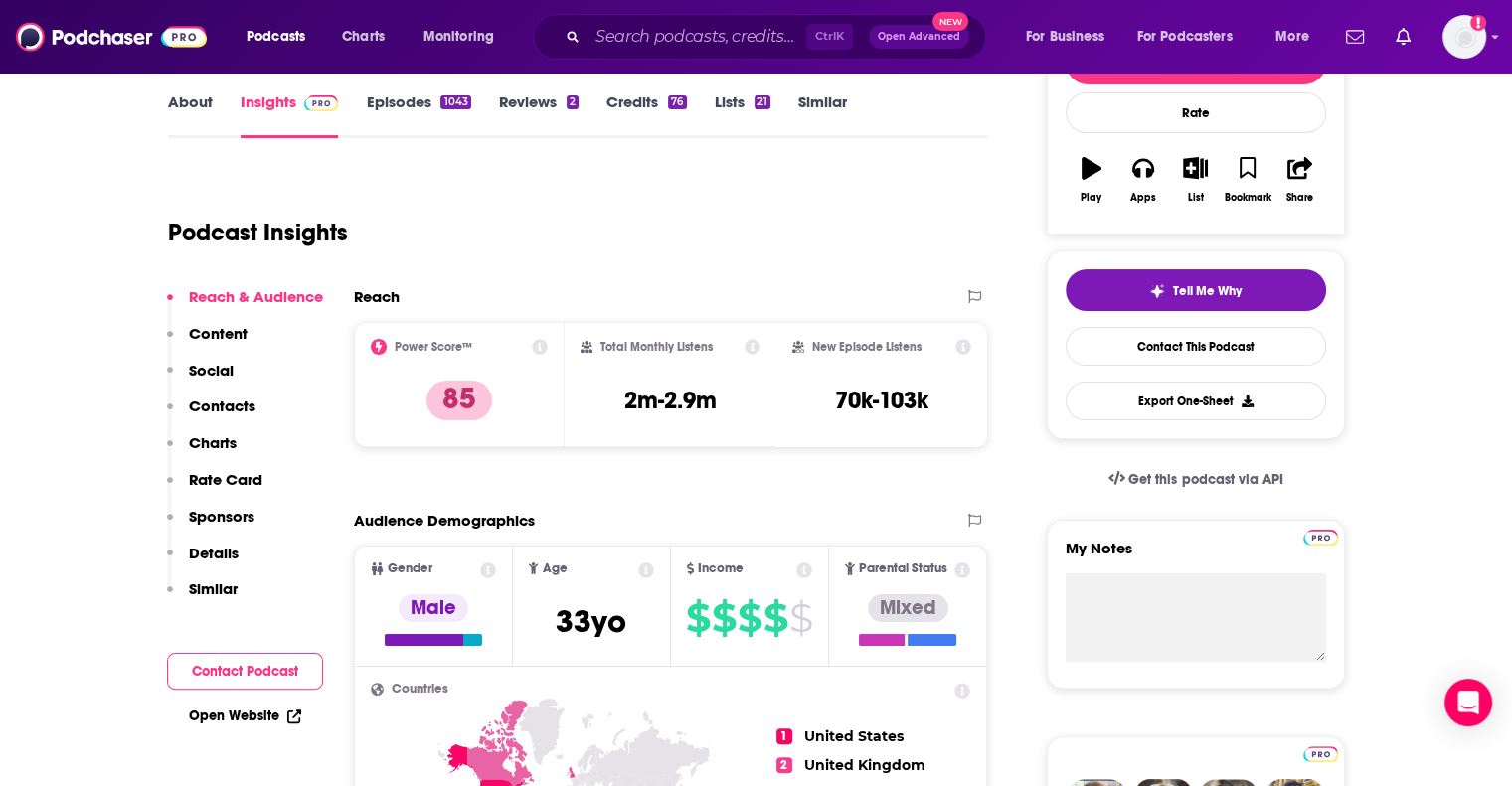 click on "Podcast Insights" at bounding box center [570, 221] 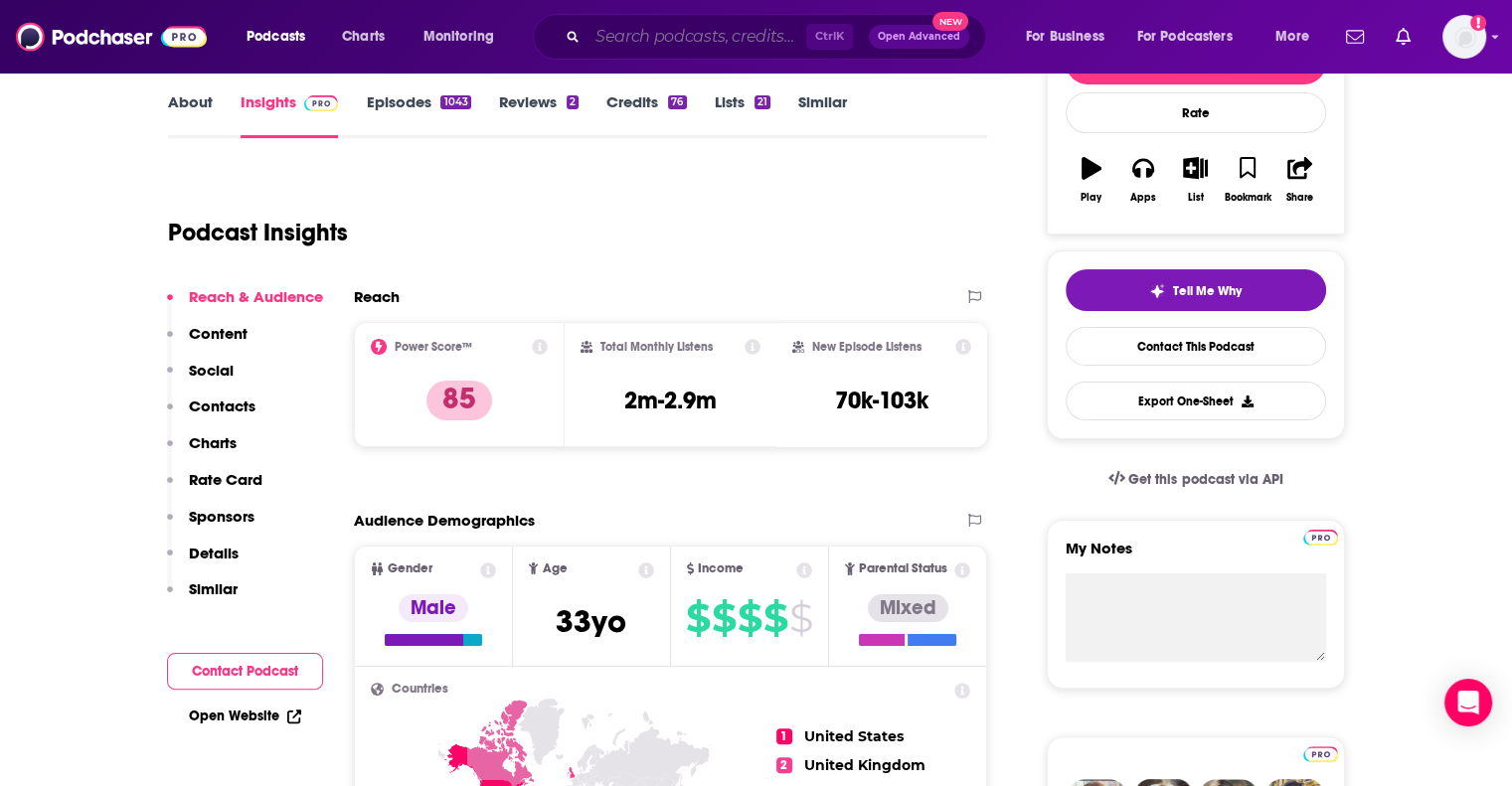 click at bounding box center (697, 37) 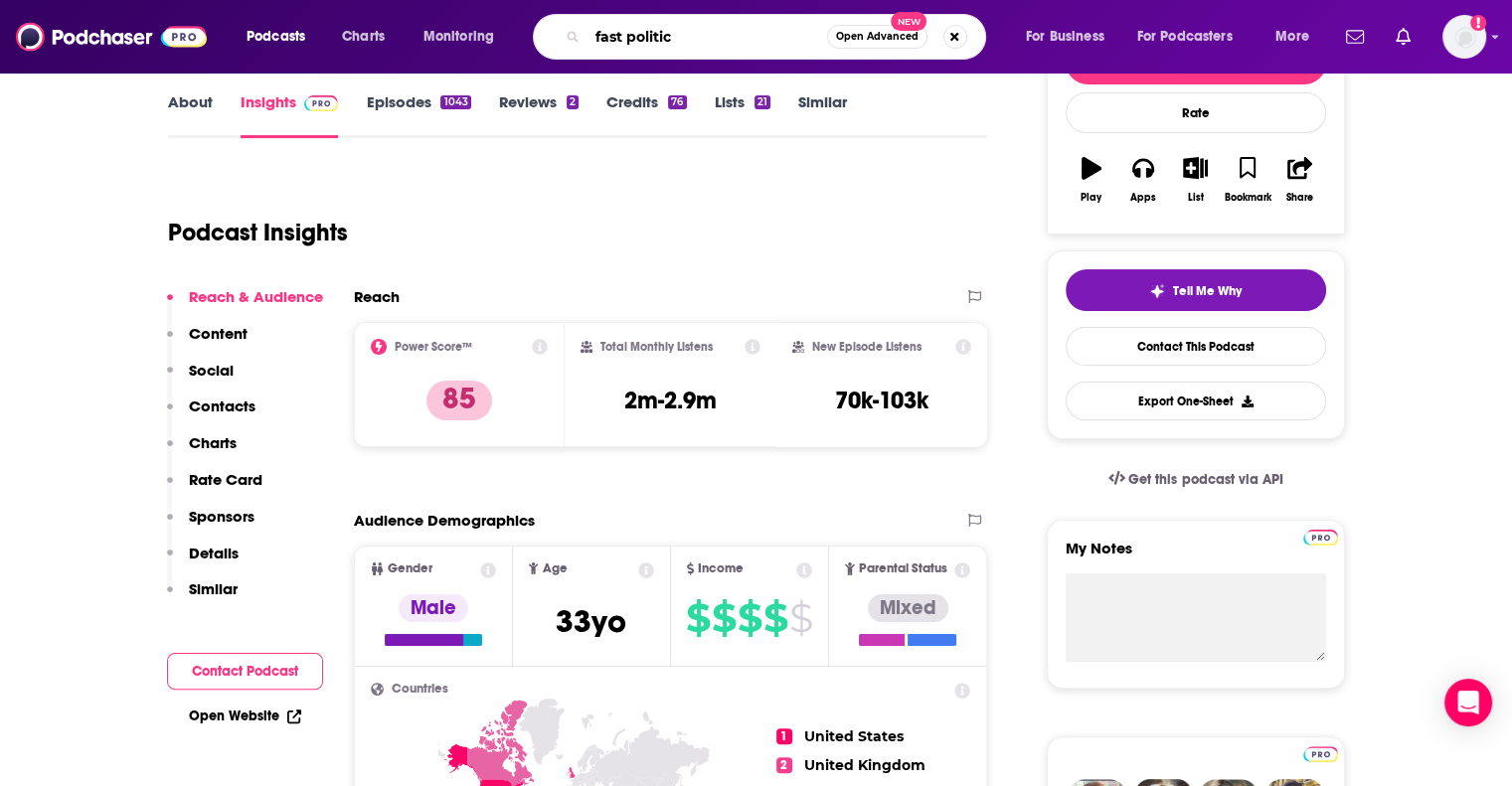 type on "fast politics" 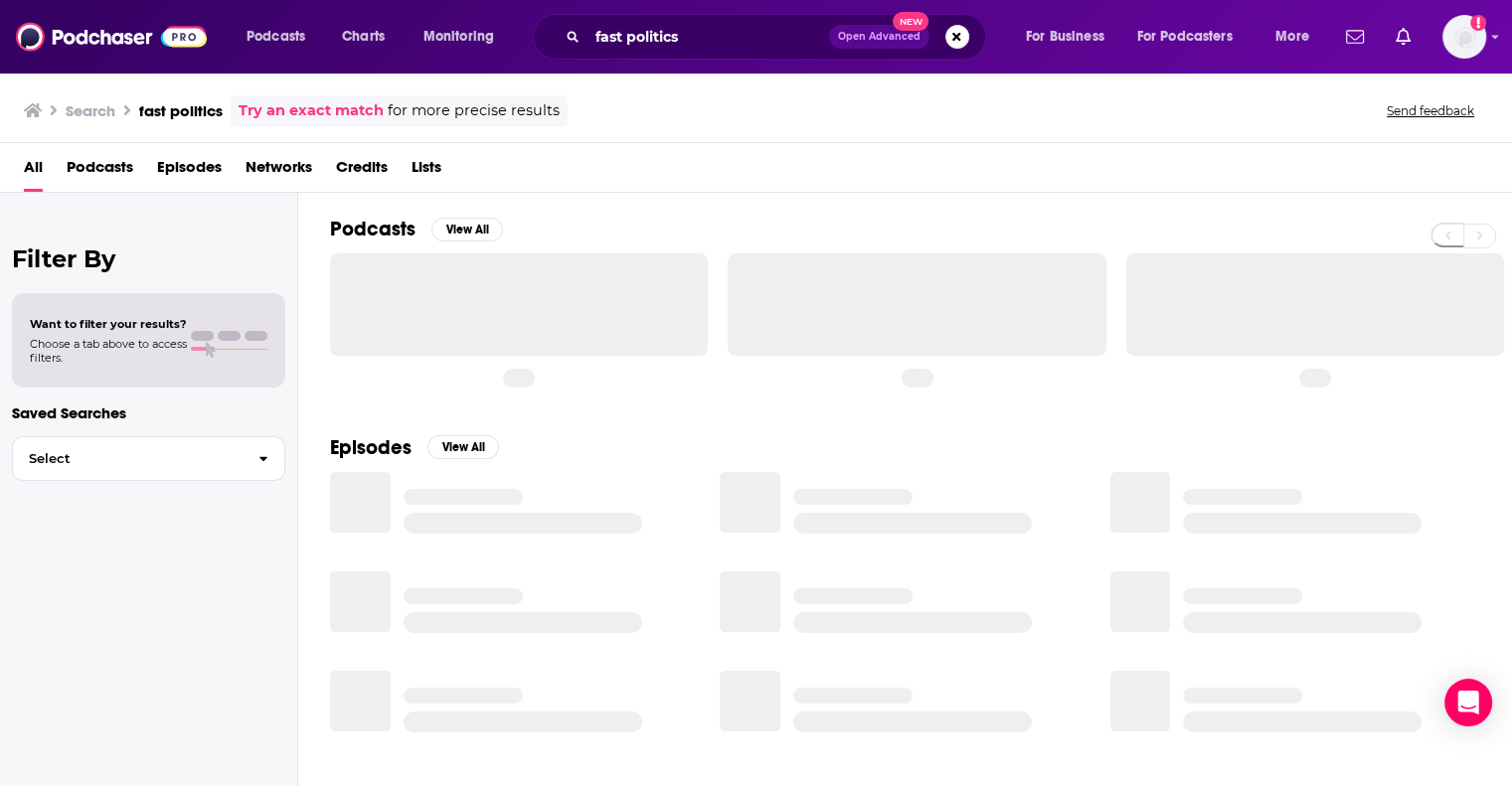 scroll, scrollTop: 0, scrollLeft: 0, axis: both 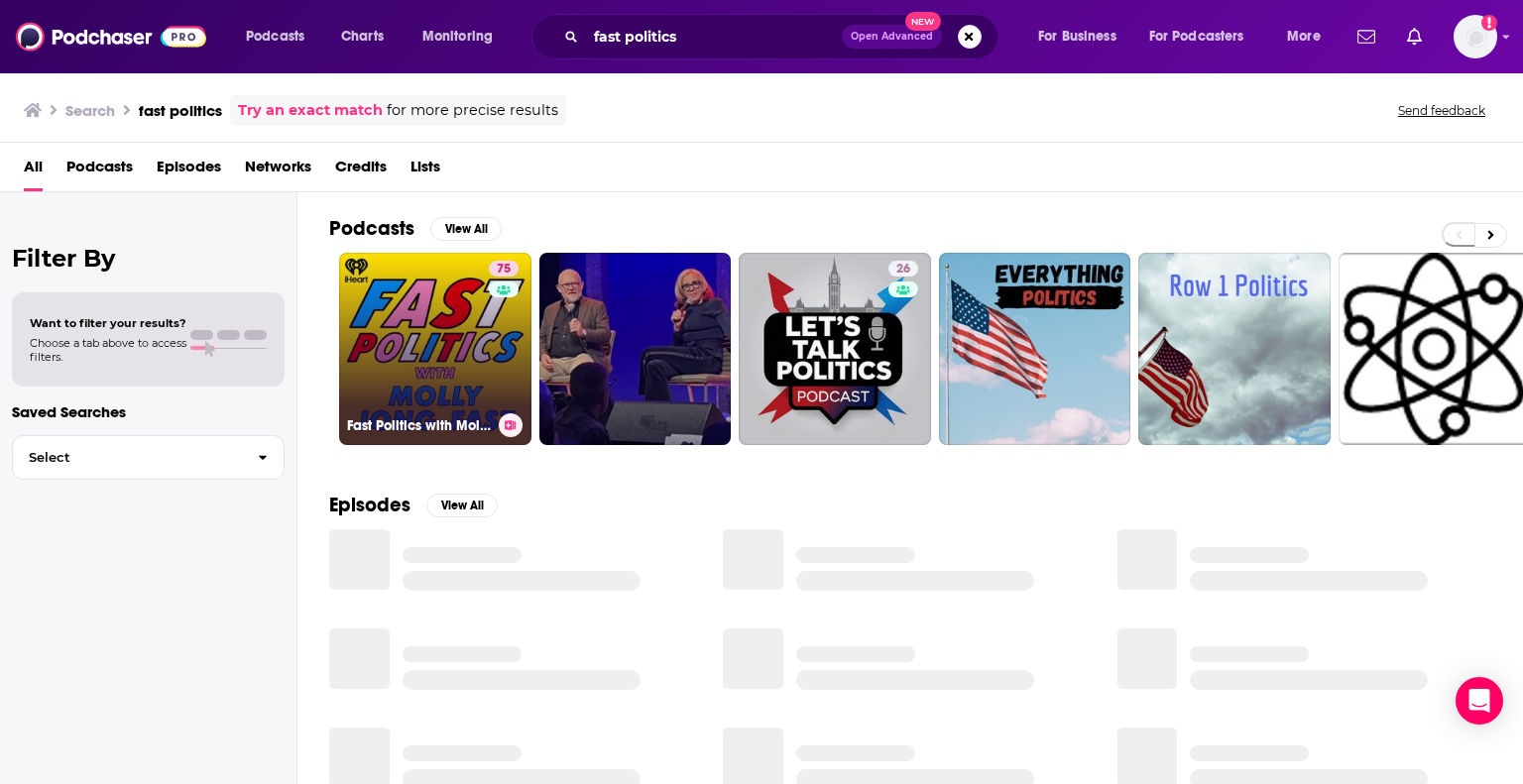 click on "75 Fast Politics with Molly Jong-Fast" at bounding box center (435, 349) 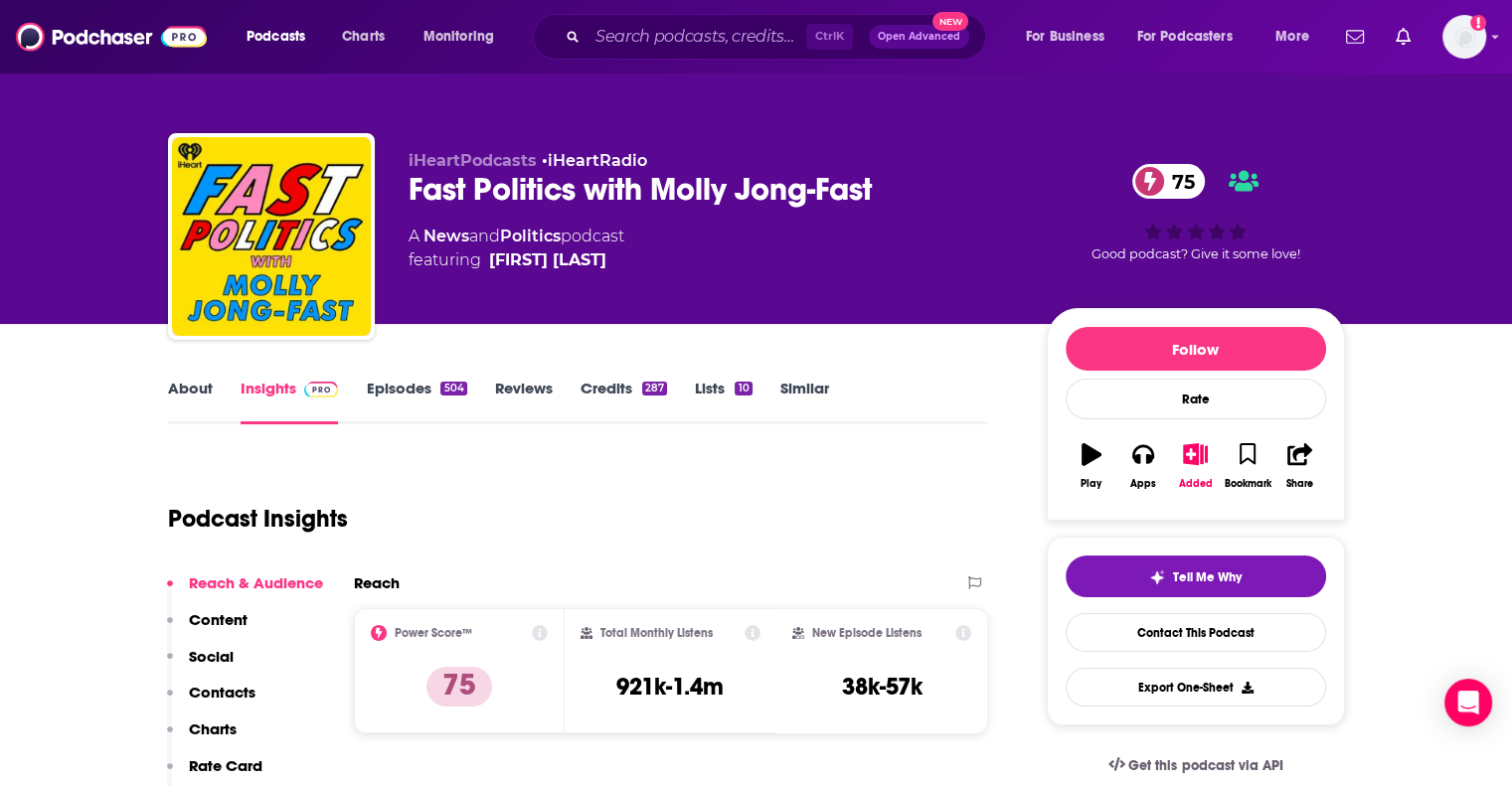 click on "Podcast Insights" at bounding box center (570, 507) 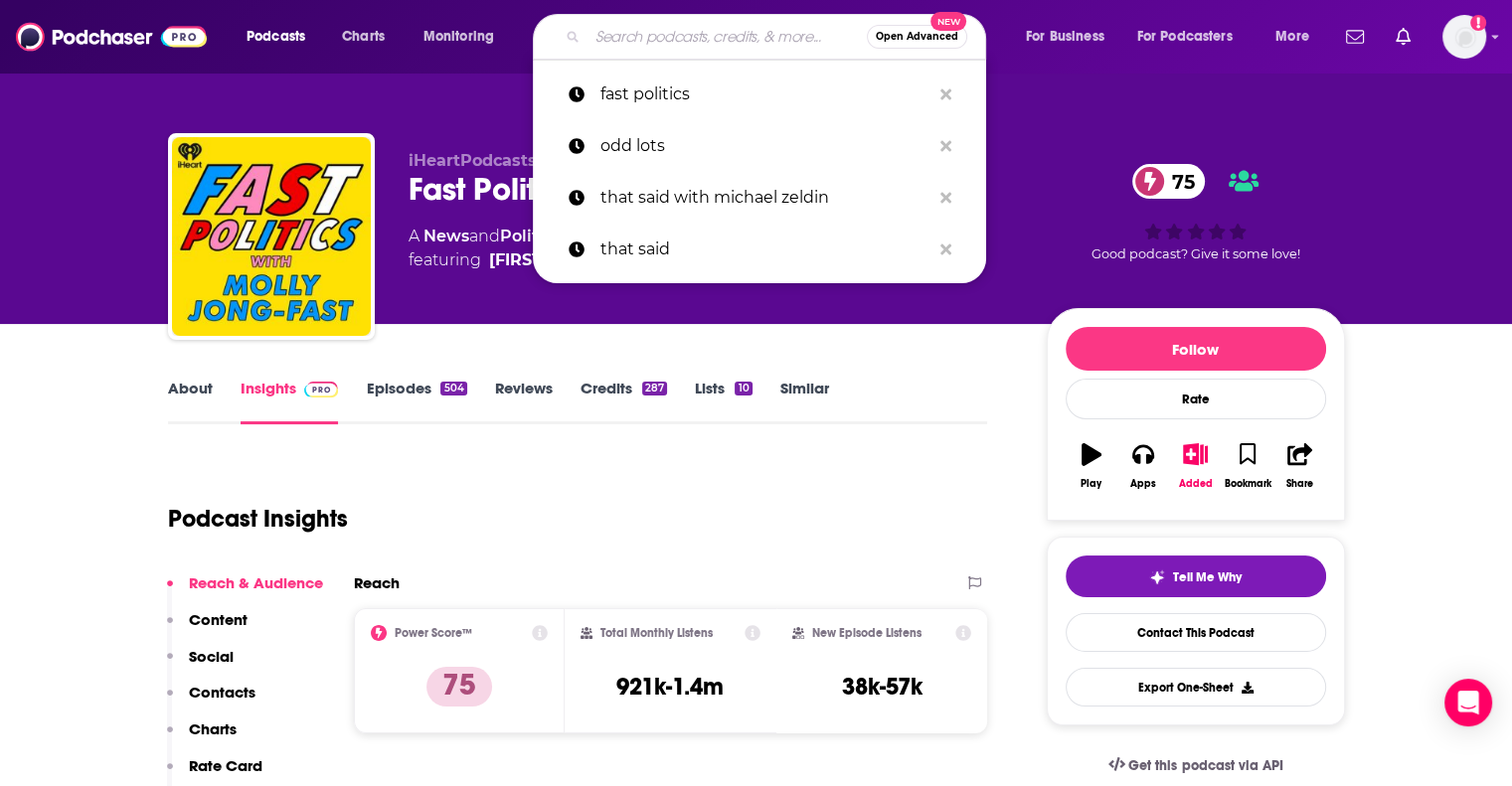 click at bounding box center (727, 37) 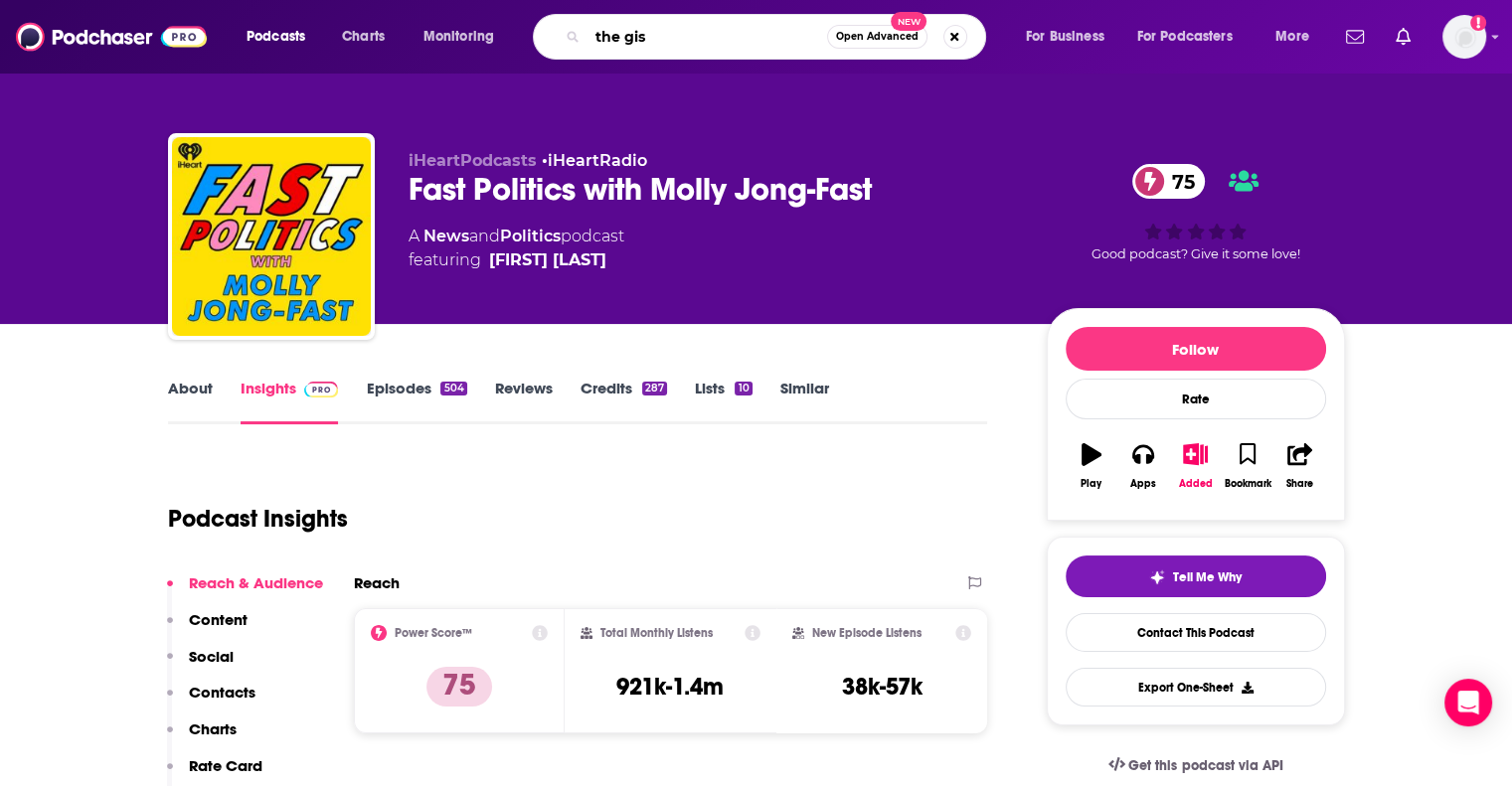type on "the gist" 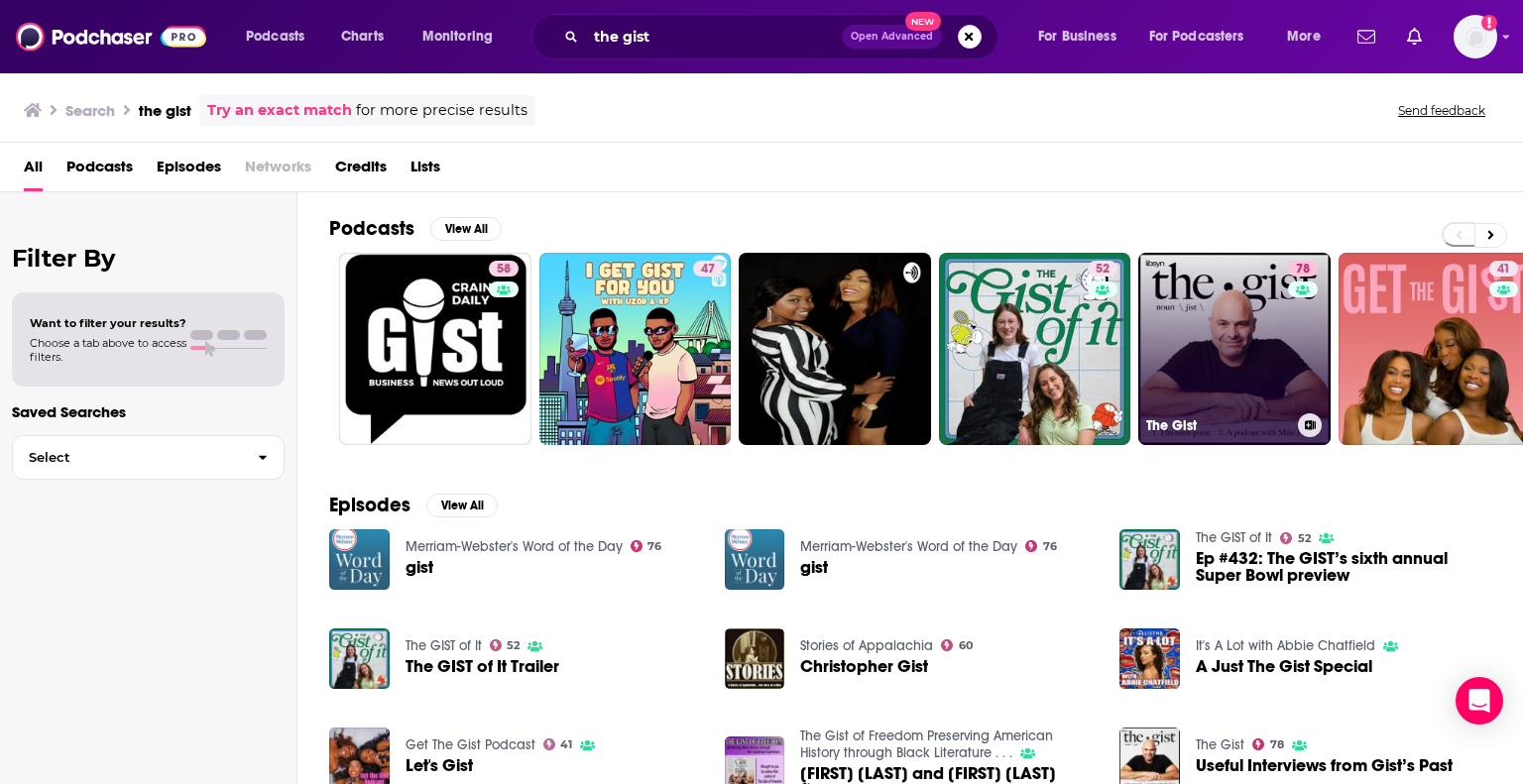 click on "78 The Gist" at bounding box center [1234, 349] 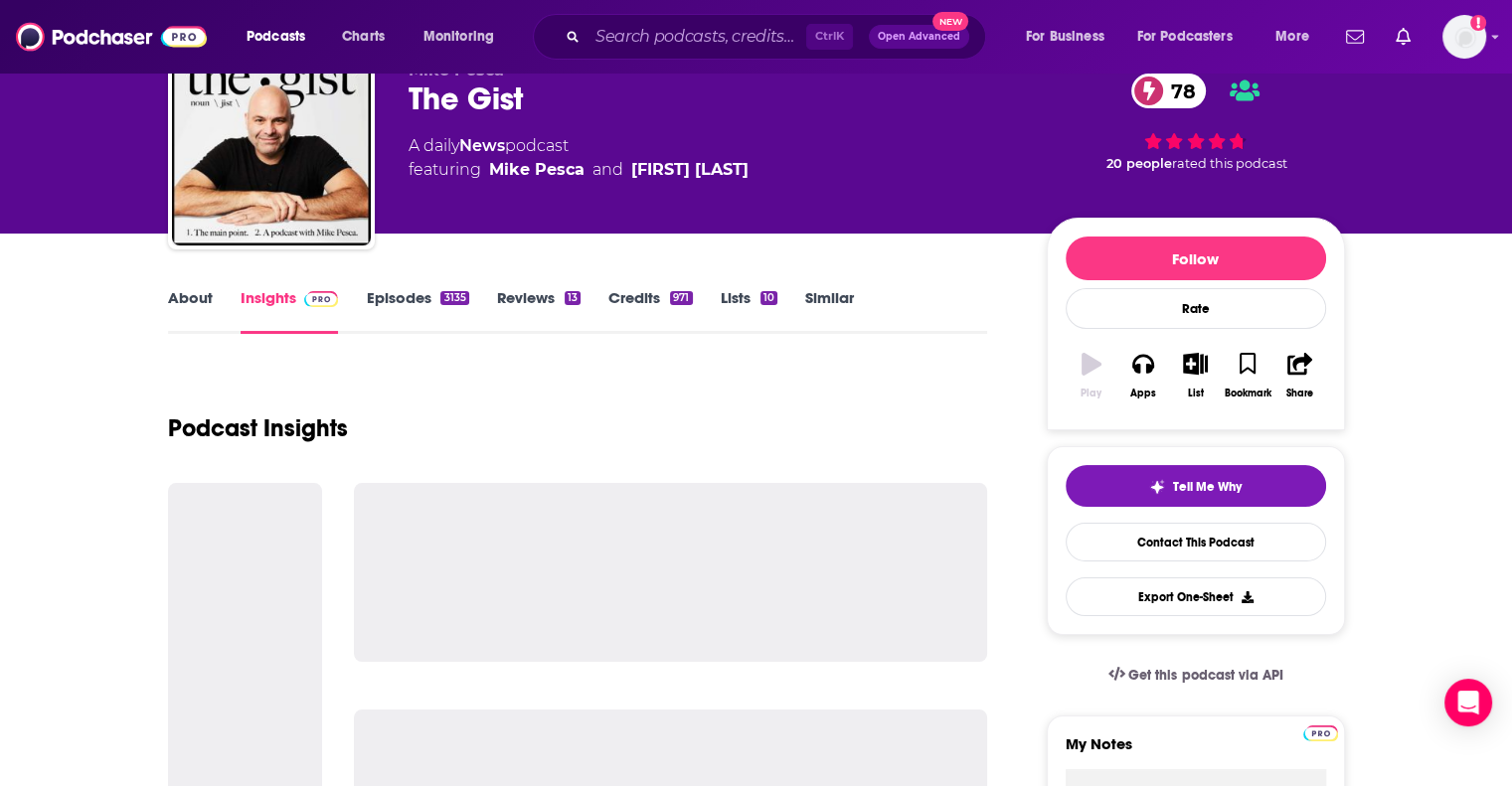 scroll, scrollTop: 91, scrollLeft: 0, axis: vertical 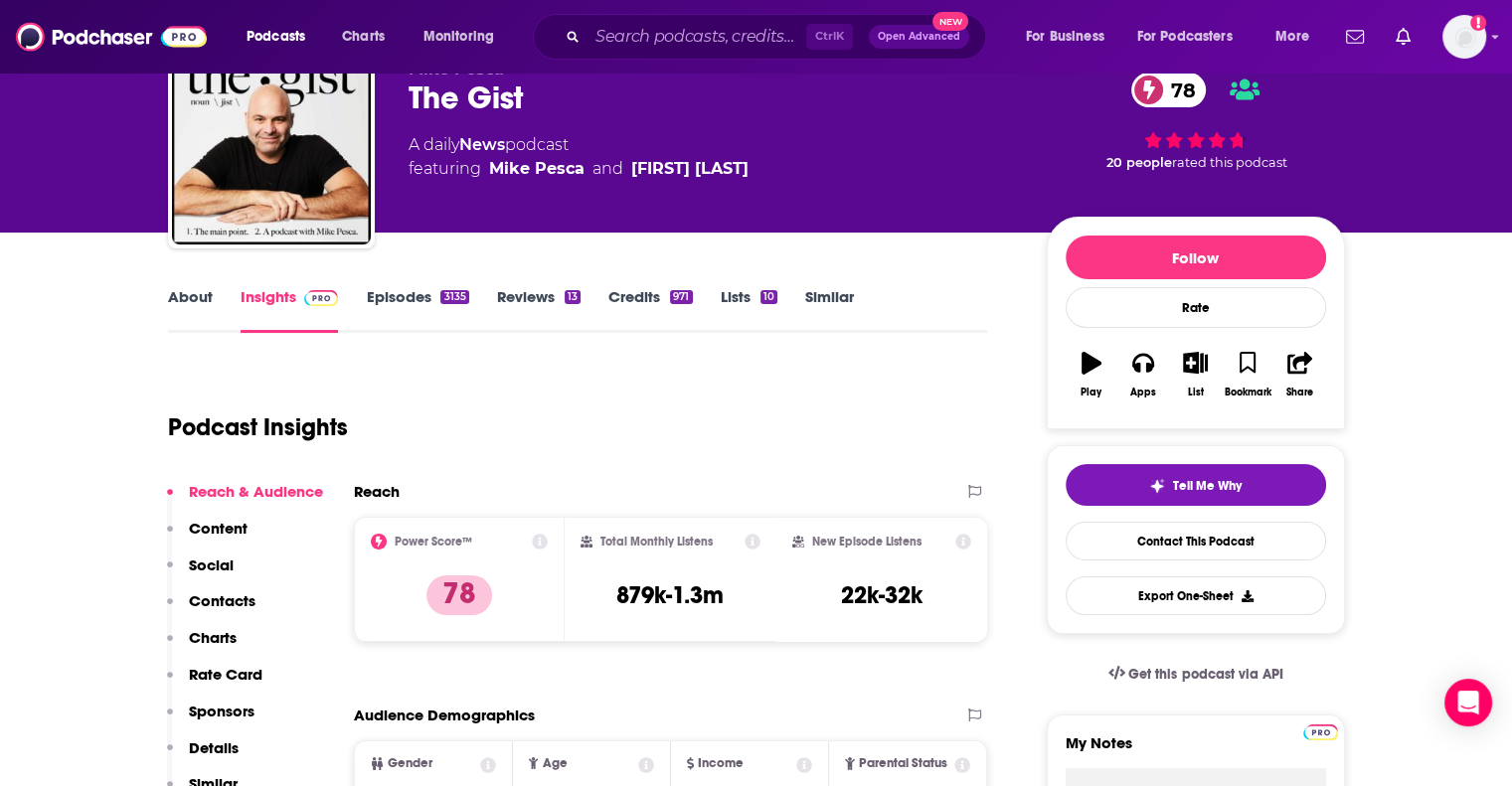 click on "Podcast Insights" at bounding box center (570, 415) 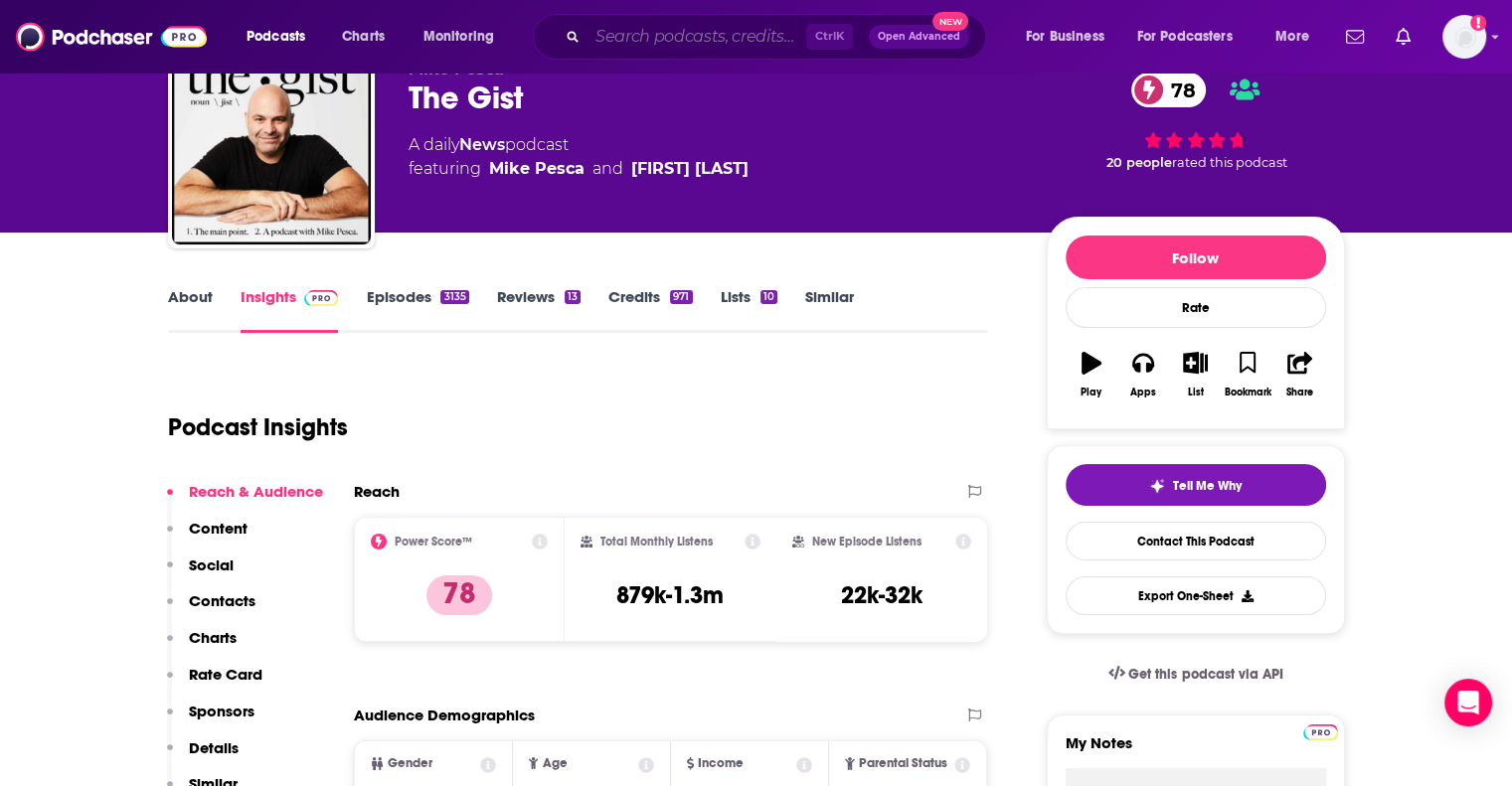click at bounding box center [697, 37] 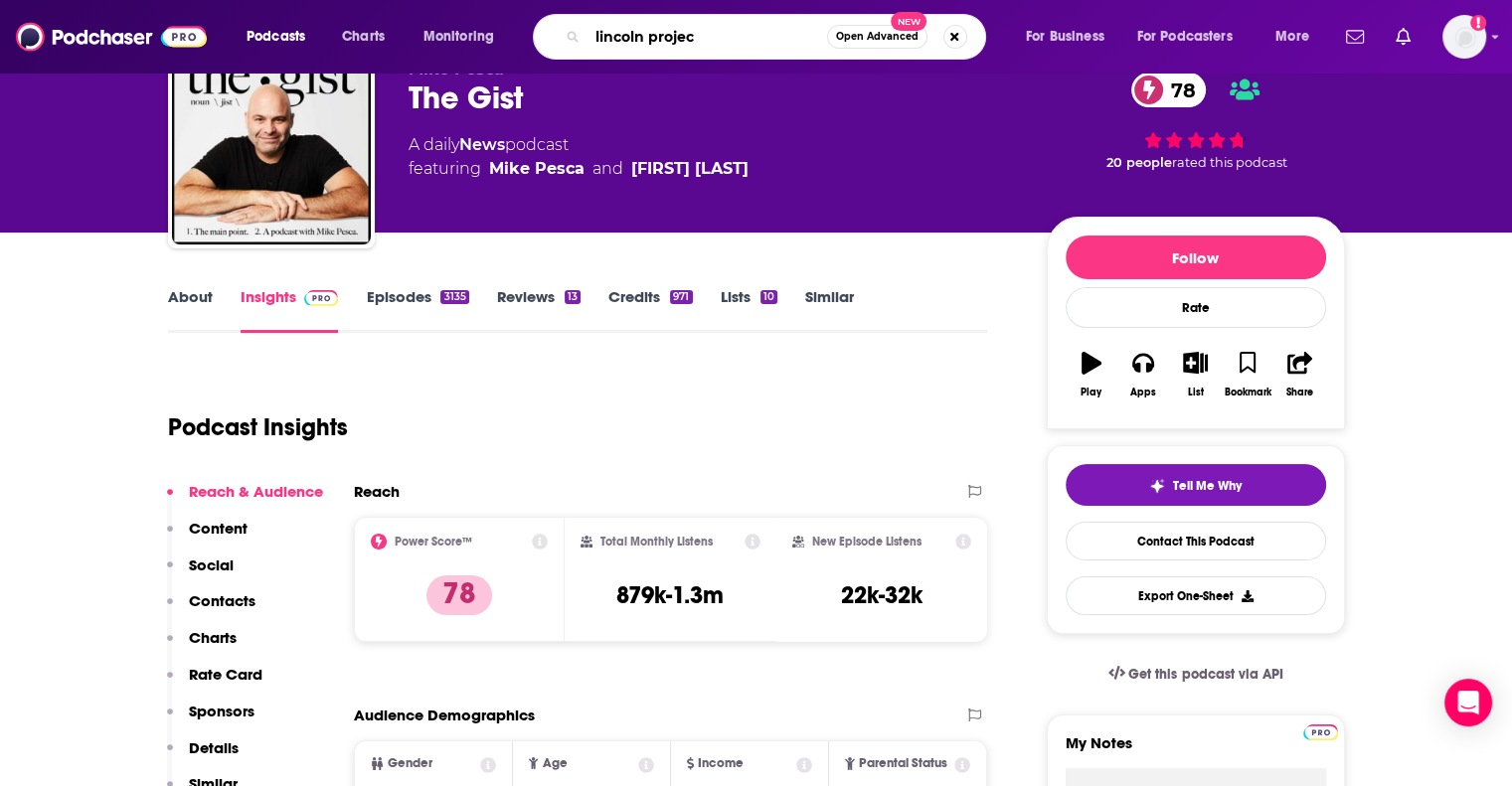 type on "lincoln project" 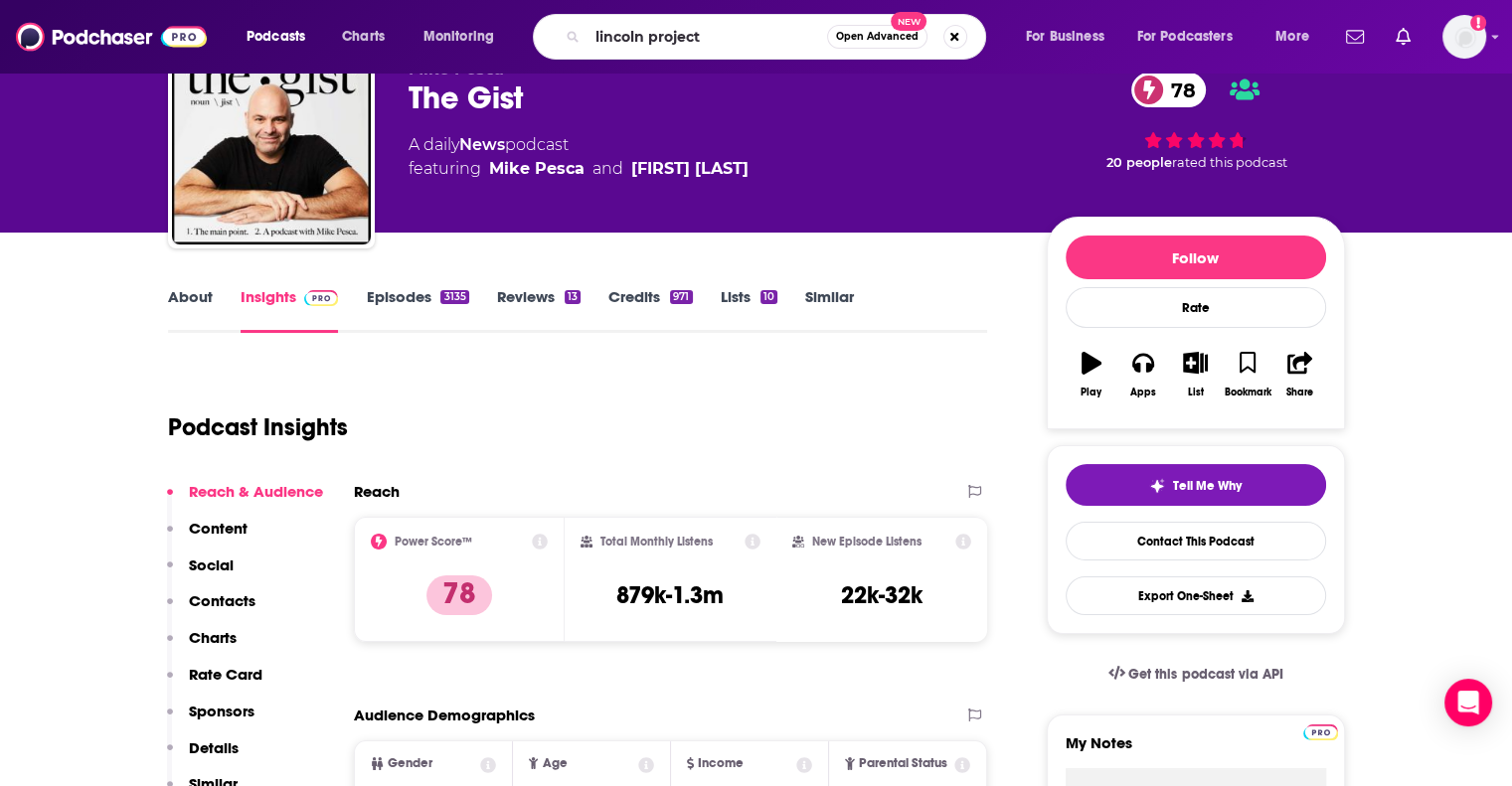 scroll, scrollTop: 0, scrollLeft: 0, axis: both 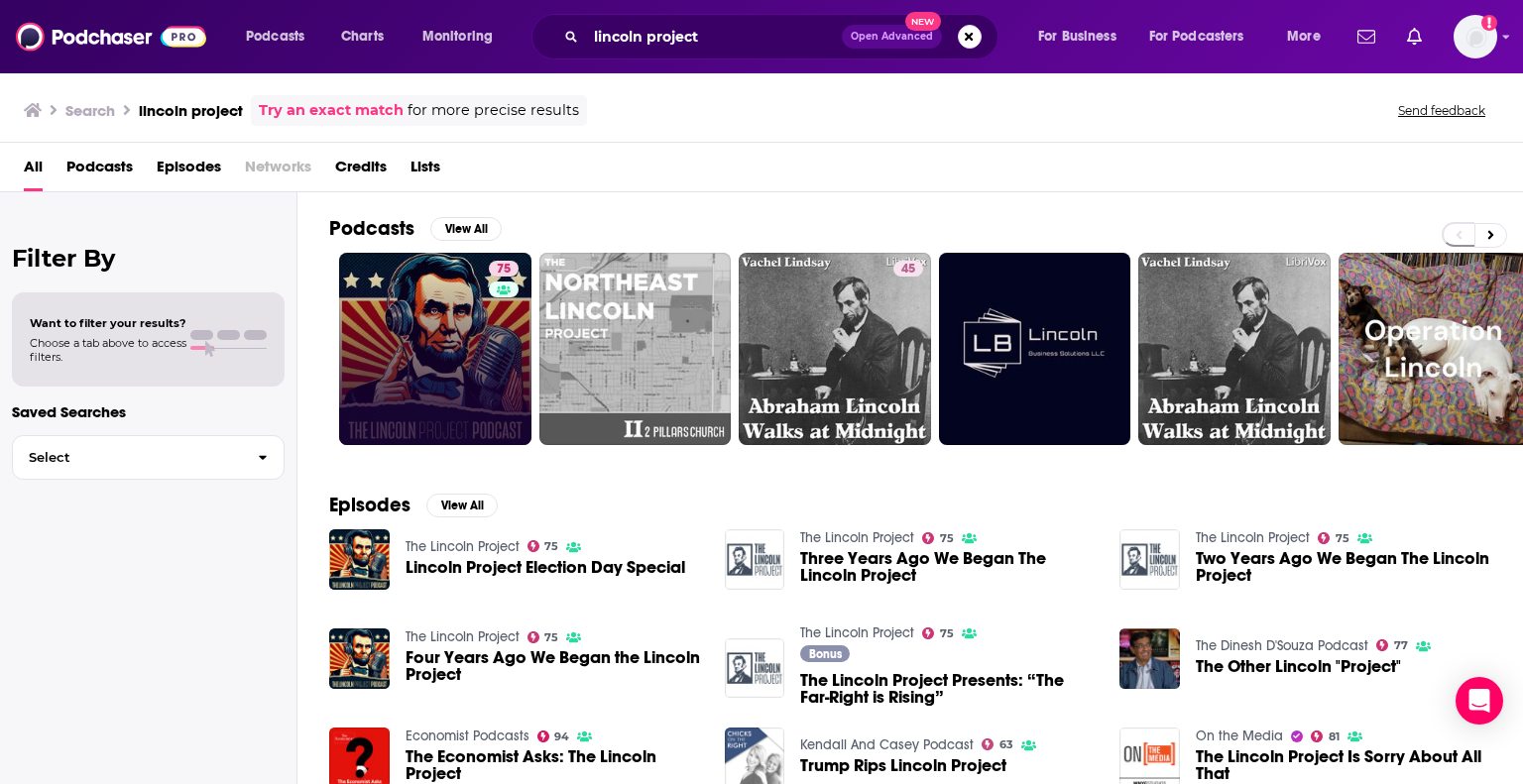 click on "75" at bounding box center (435, 349) 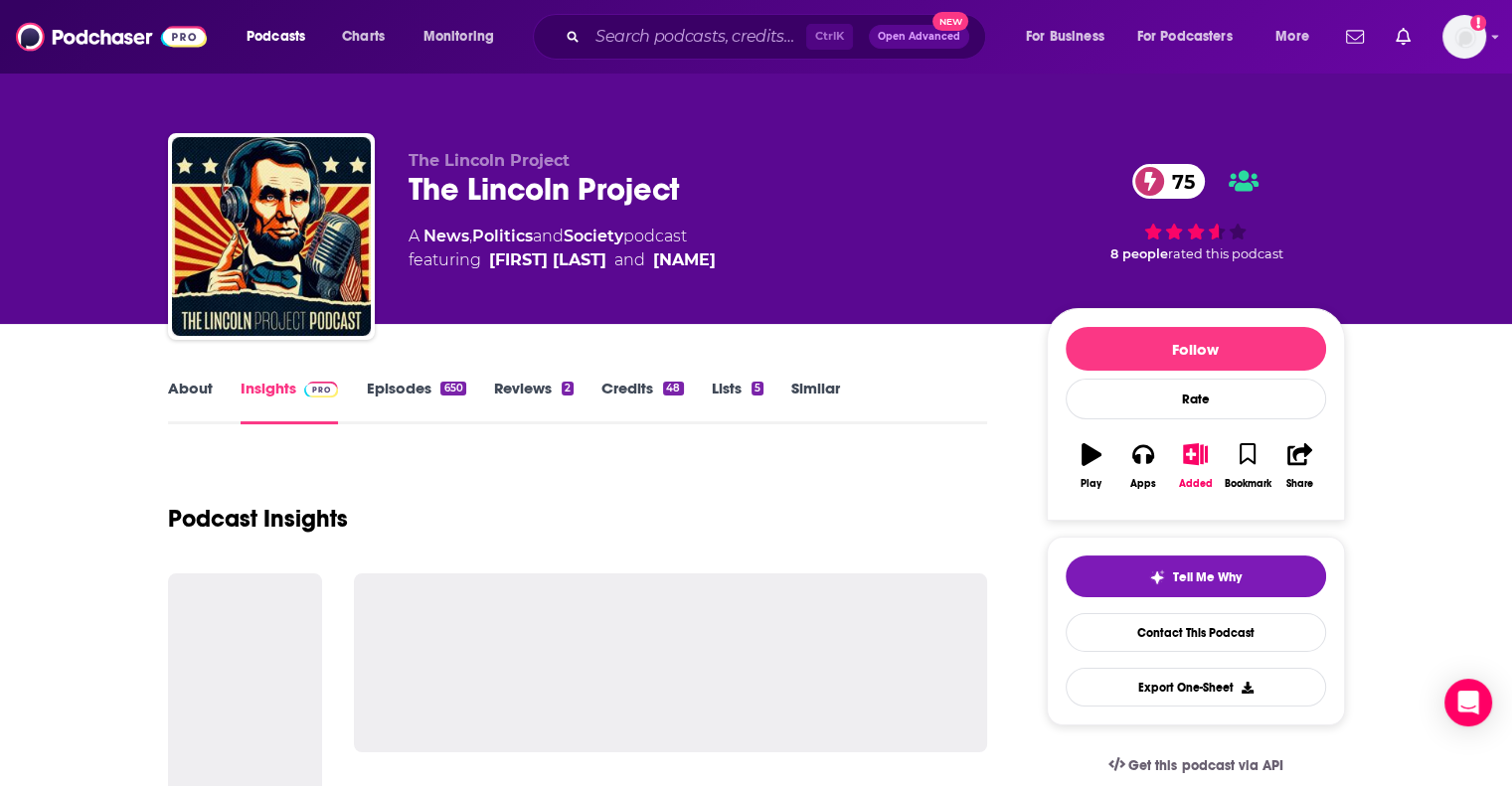 scroll, scrollTop: 127, scrollLeft: 0, axis: vertical 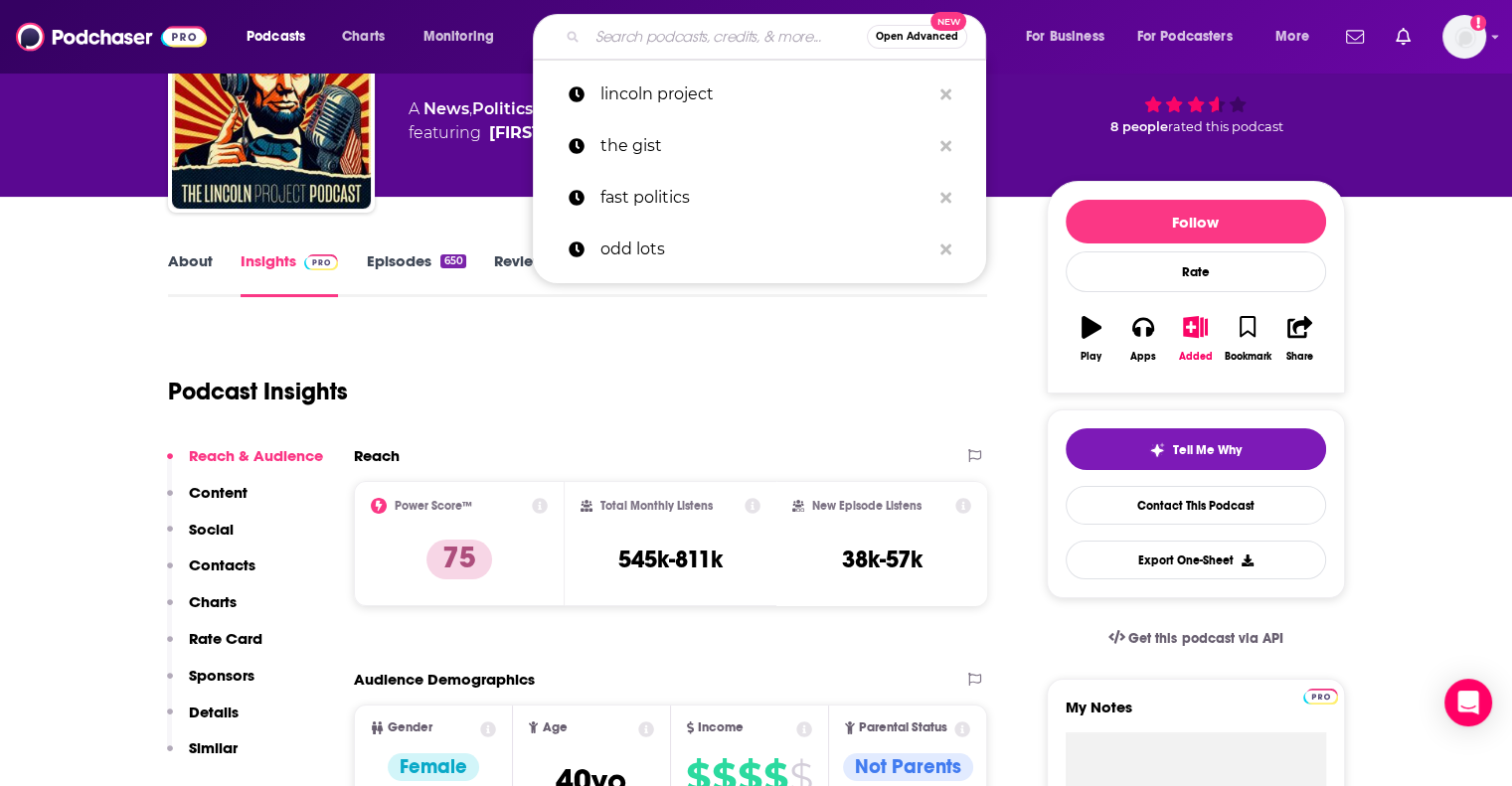click at bounding box center (727, 37) 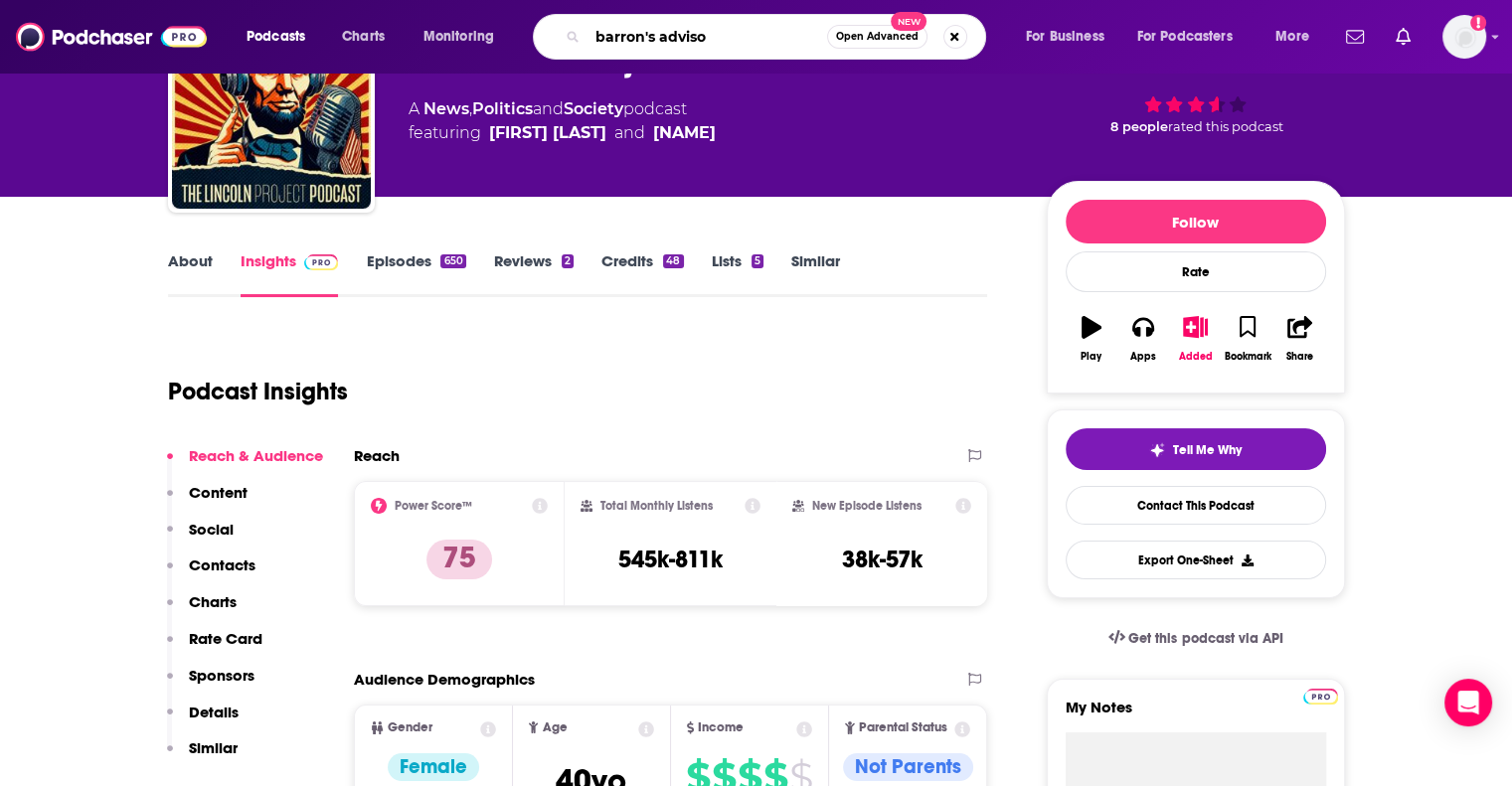 type on "barron's advisor" 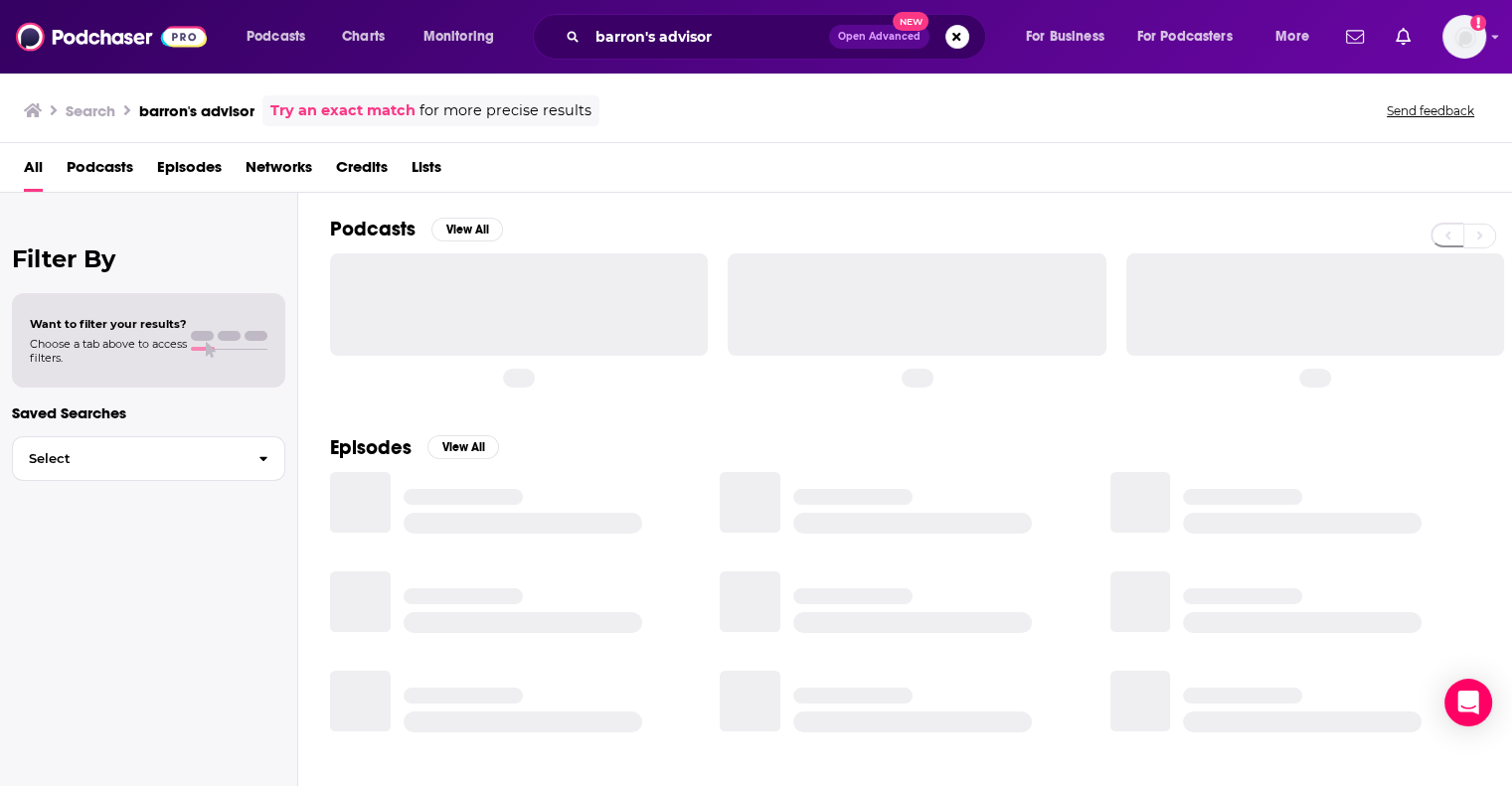 scroll, scrollTop: 0, scrollLeft: 0, axis: both 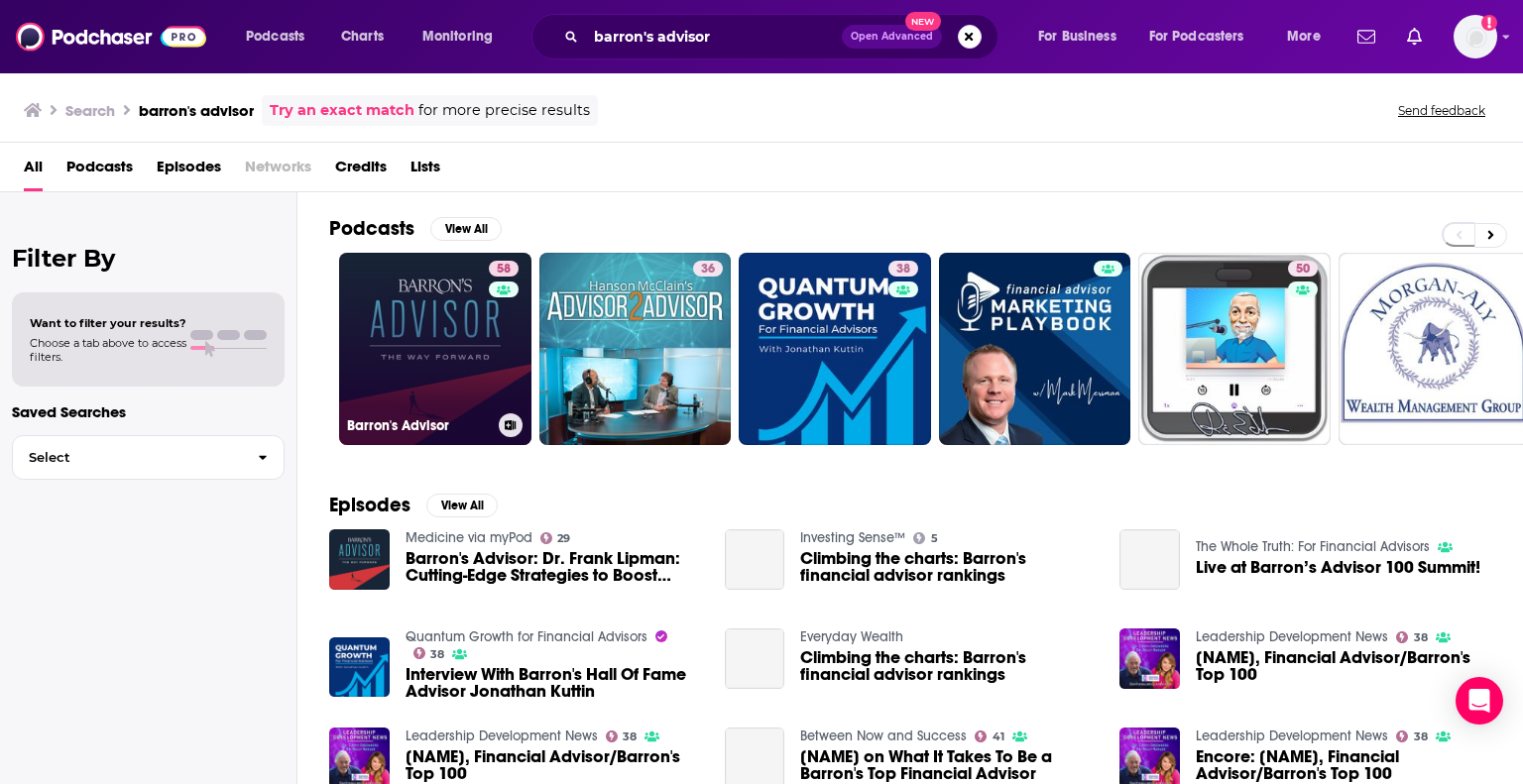click on "58 Barron's Advisor" at bounding box center [435, 349] 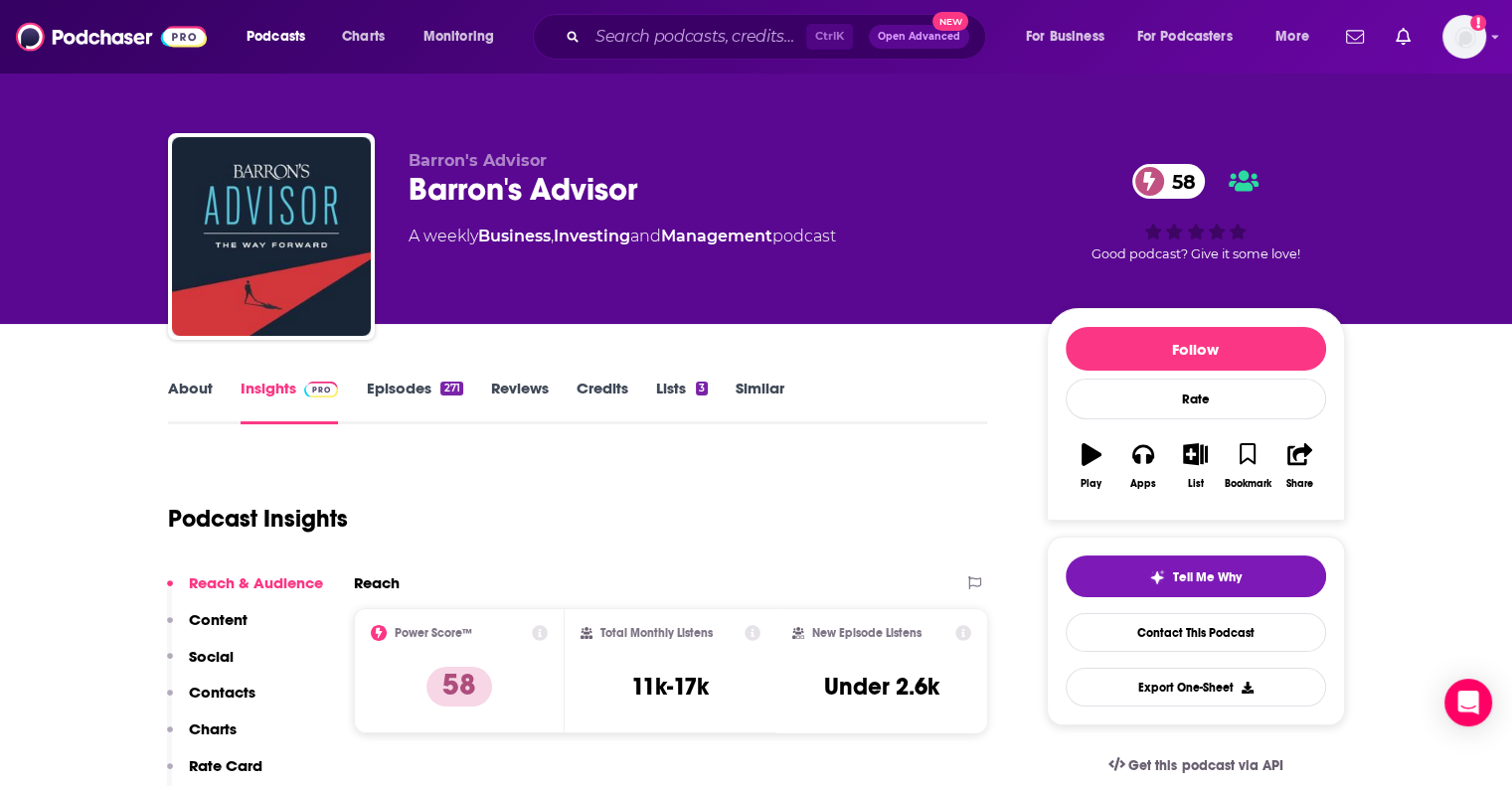 click on "About Insights Episodes 271 Reviews Credits Lists 3 Similar Podcast Insights Reach & Audience Content Social Contacts Charts Rate Card Sponsors Details Similar Contact Podcast Open Website Reach Power Score™ 58 Total Monthly Listens 11k-17k New Episode Listens Under 2.6k Export One-Sheet Audience Demographics Gender Male Age 32 yo Income $ $ $ $ $ Parental Status Mixed Countries 1 [COUNTRY] 2 India 3 United Kingdom 4 Canada 5 Australia Top Cities [CITY], [STATE] , [CITY], [STATE] , London , [STATE], [STATE] , [CITY], [STATE] , Mumbai Interests Finance , The economy , Travel , News , Financial , Sports Jobs Investment/Asset Managers , Managers , Financial Advisors , Vice Presidents , Software Engineers , Directors Ethnicities White / Caucasian , African American , Asian , Hispanic Show More Content Political Skew Neutral/Mixed Socials This podcast does not have social handles yet. Contacts RSS Podcast Email podcasts@dowjones.com podcasts@dowjones.com That's all there is! Charts All Charts All Categories" at bounding box center (756, 5519) 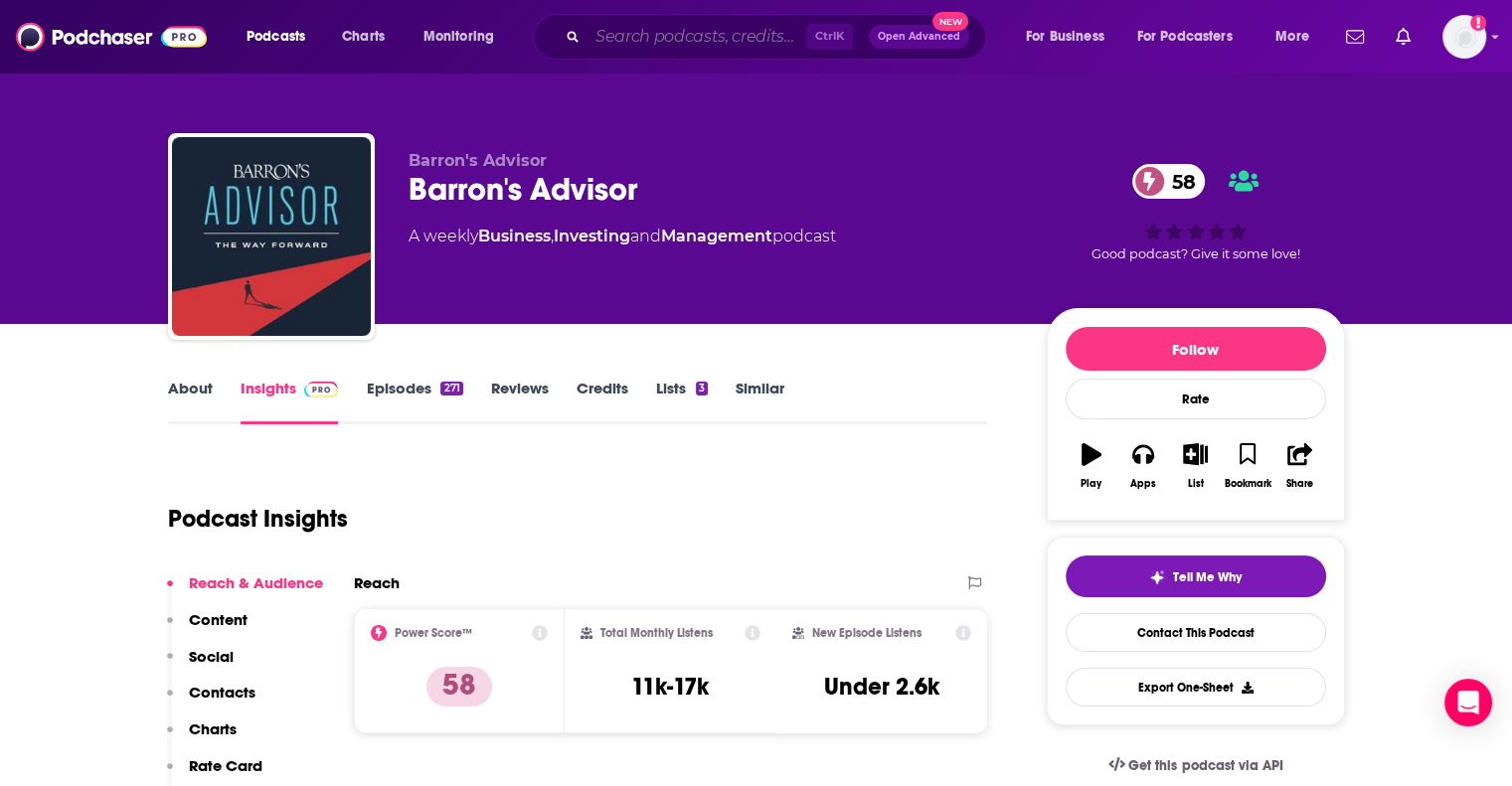 click at bounding box center [697, 37] 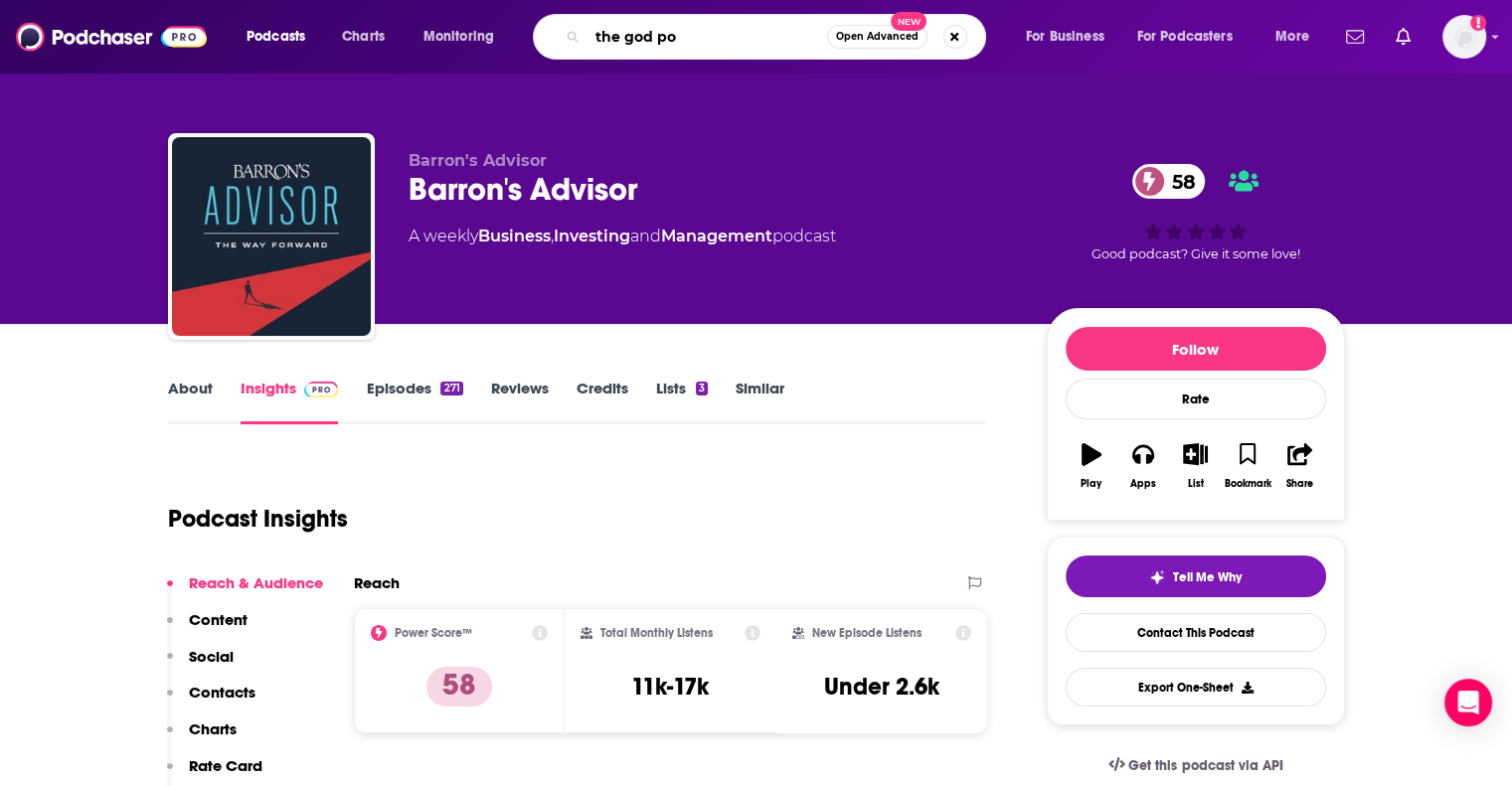 type on "the god pod" 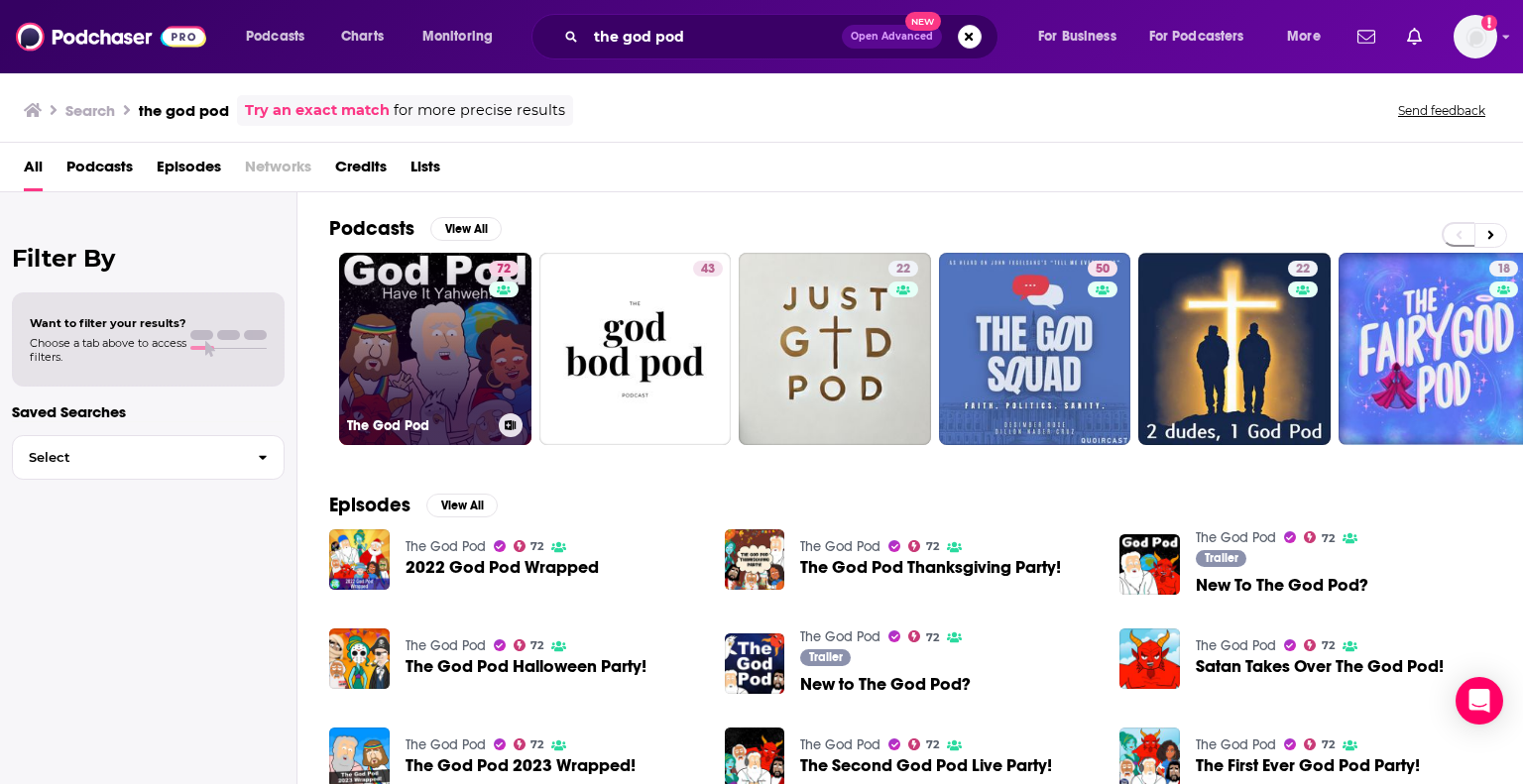 click on "72 The God Pod" at bounding box center [435, 349] 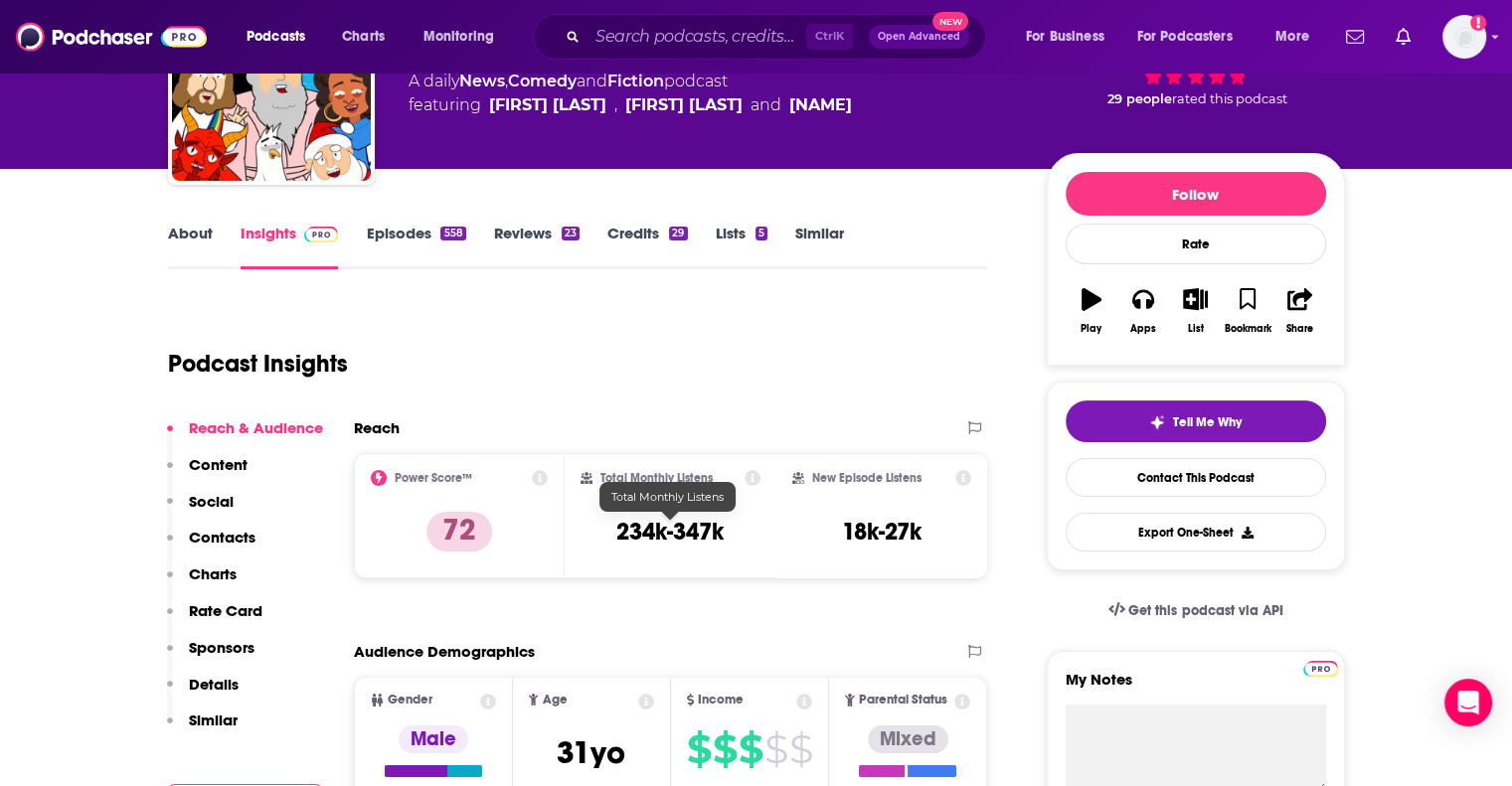 scroll, scrollTop: 197, scrollLeft: 0, axis: vertical 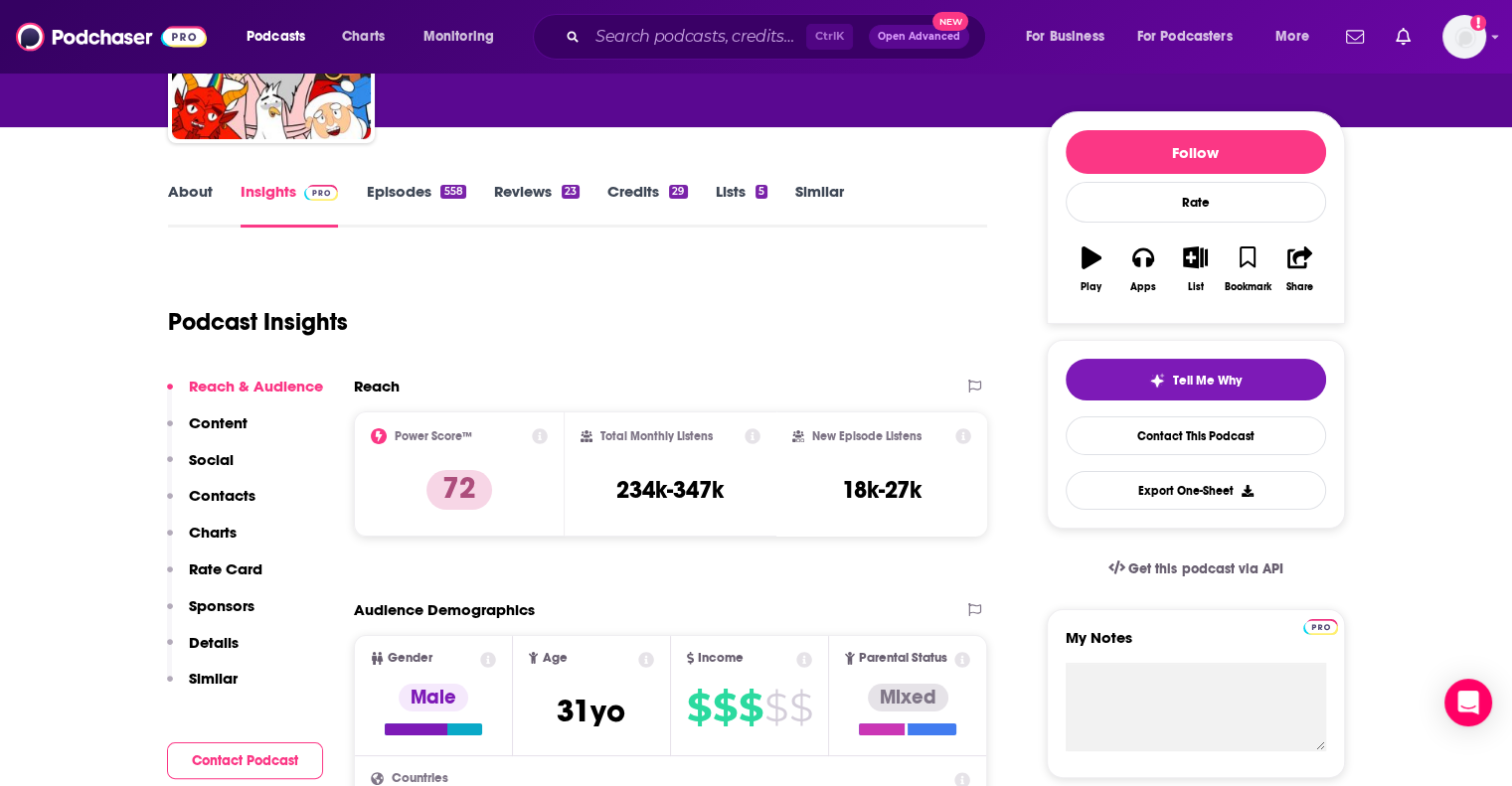 click on "Podcast Insights" at bounding box center (570, 310) 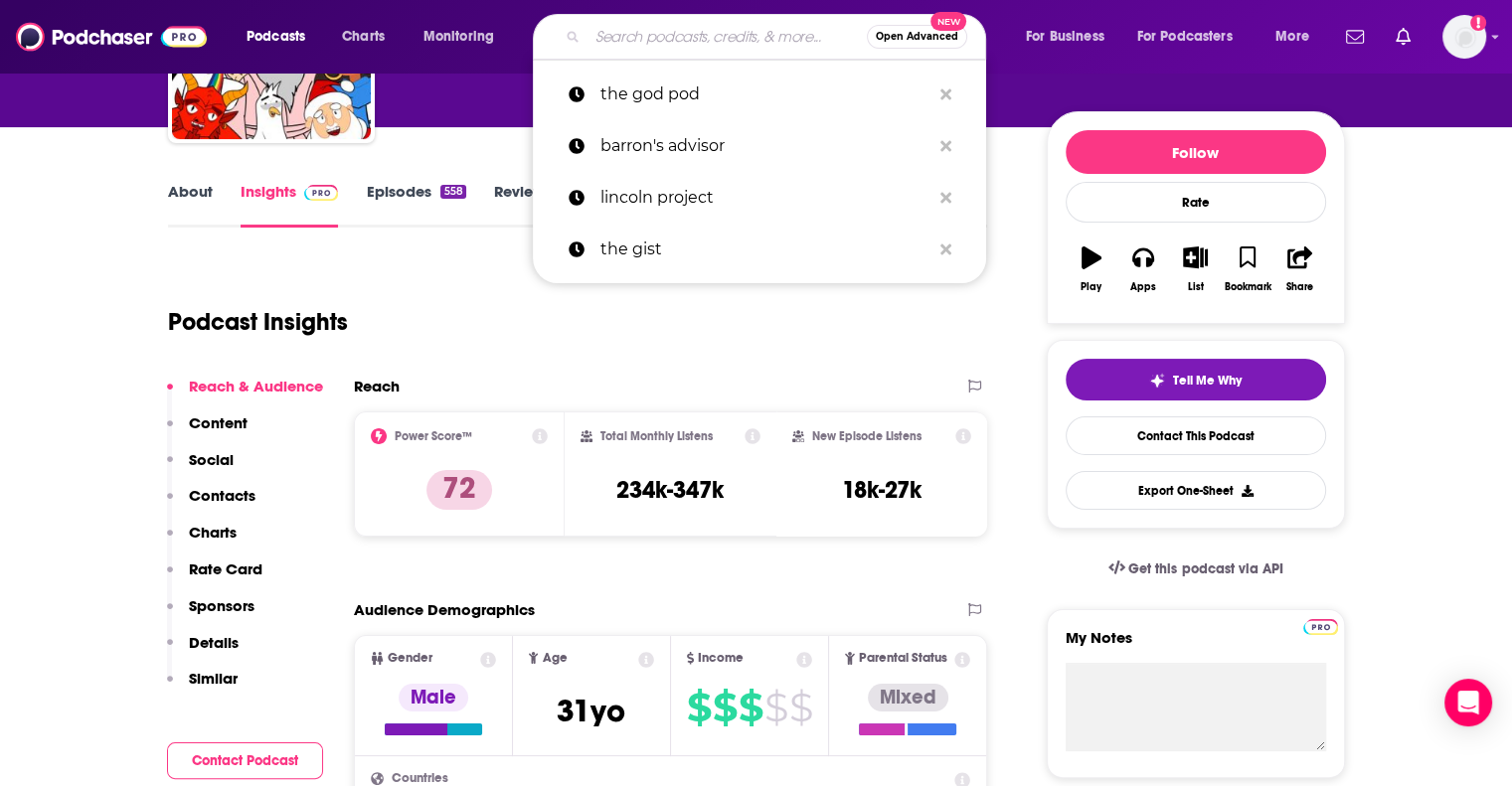 click at bounding box center (727, 37) 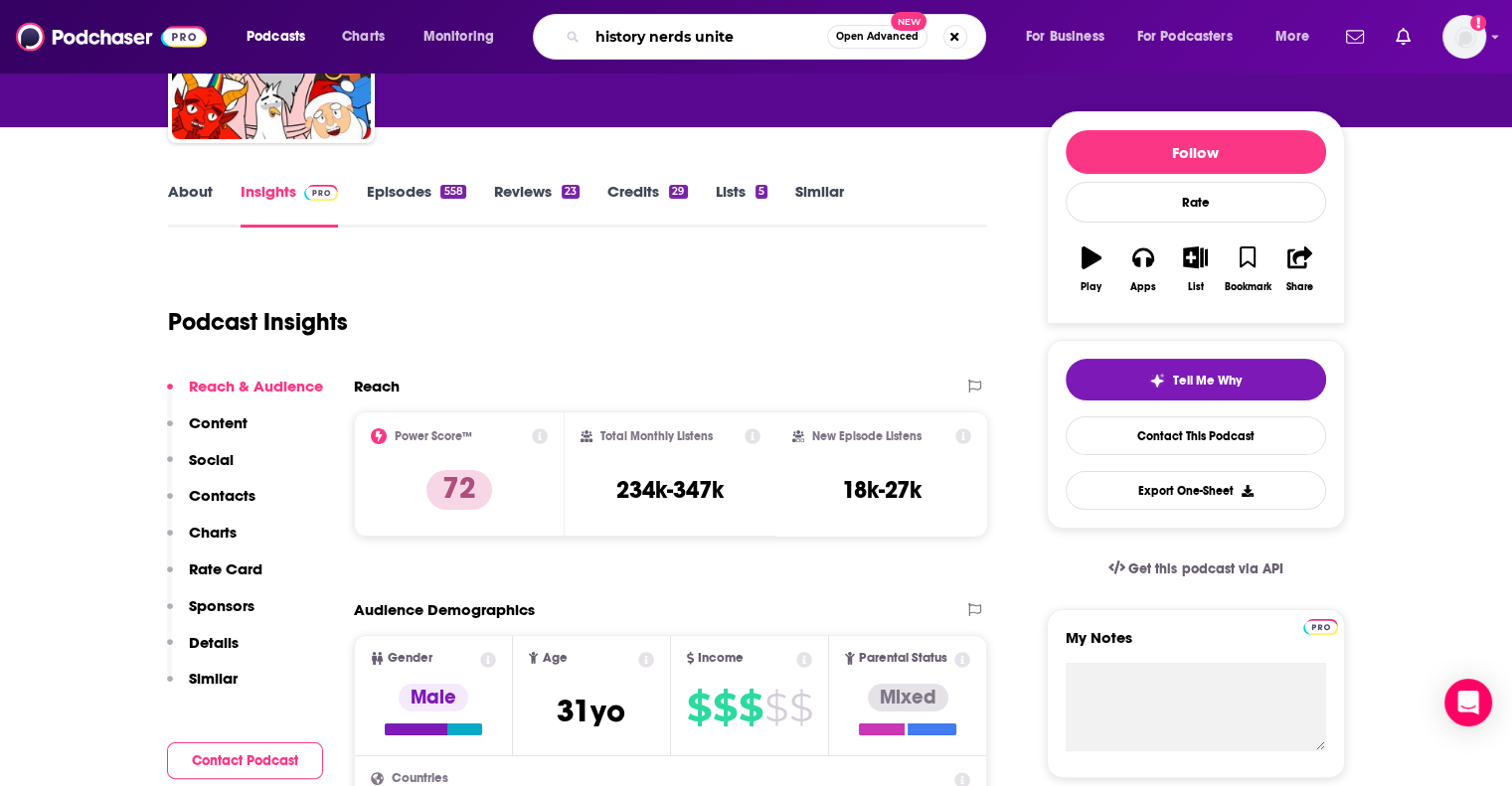 type on "history nerds united" 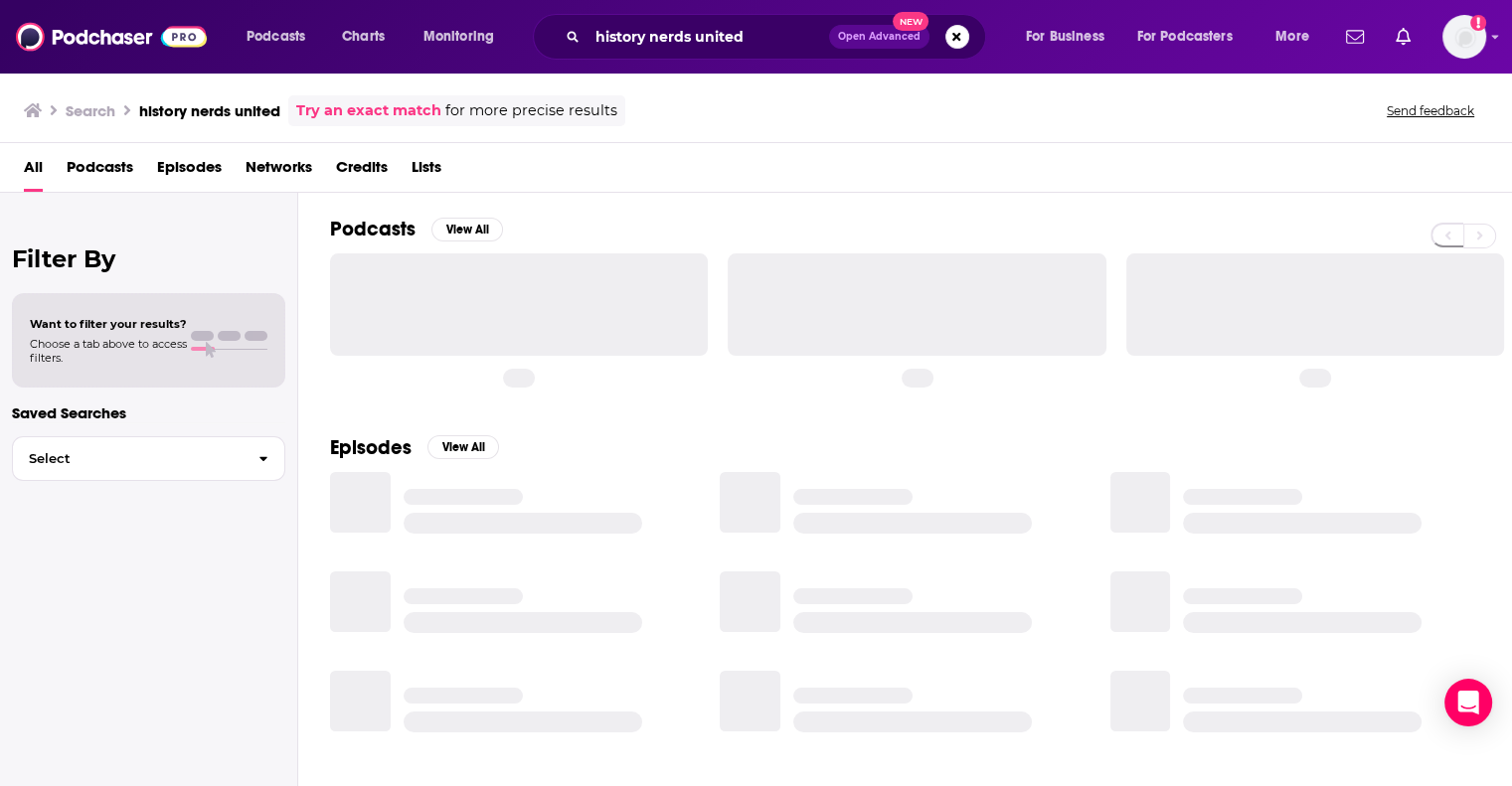 scroll, scrollTop: 0, scrollLeft: 0, axis: both 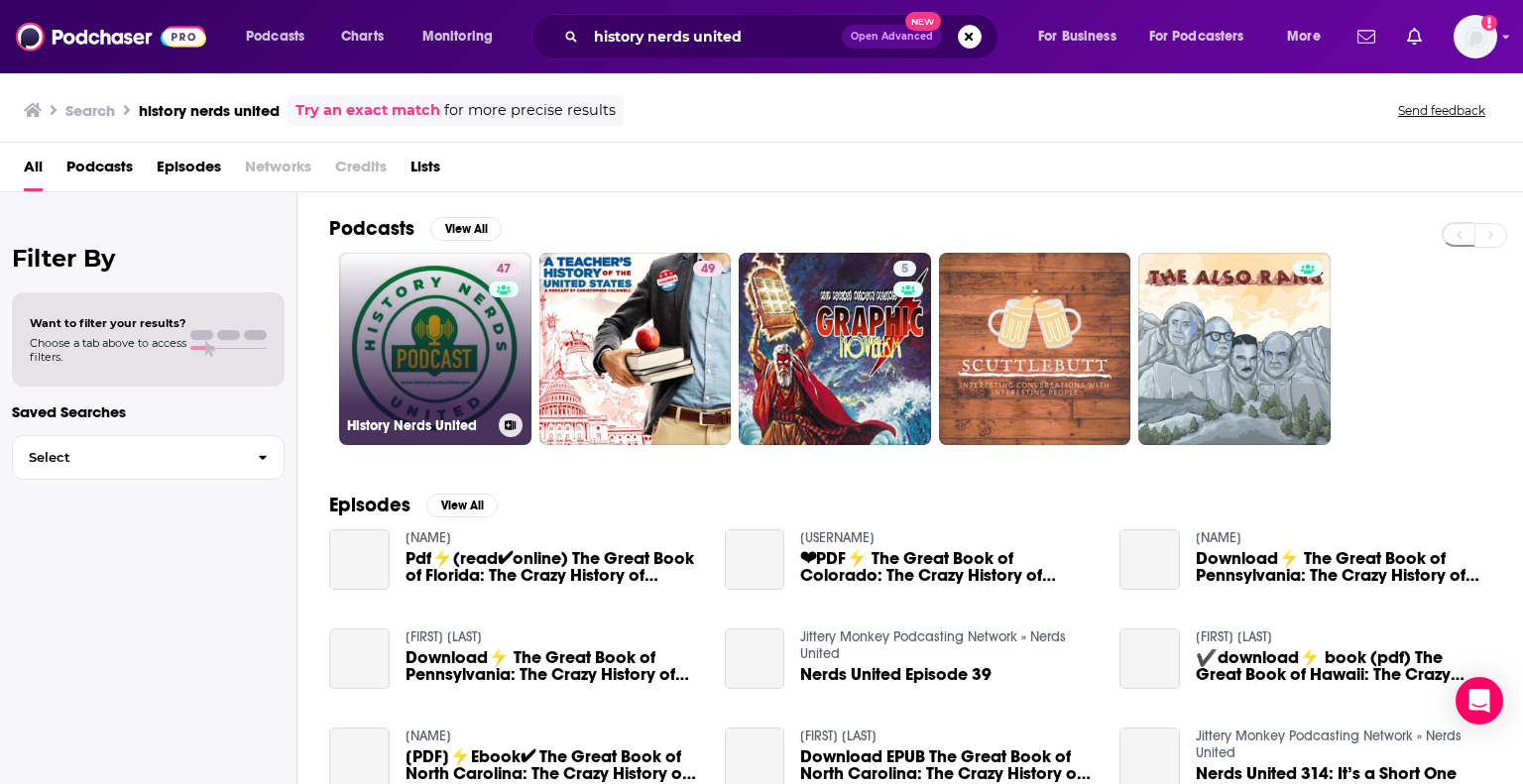 click on "47 History Nerds United" at bounding box center (435, 349) 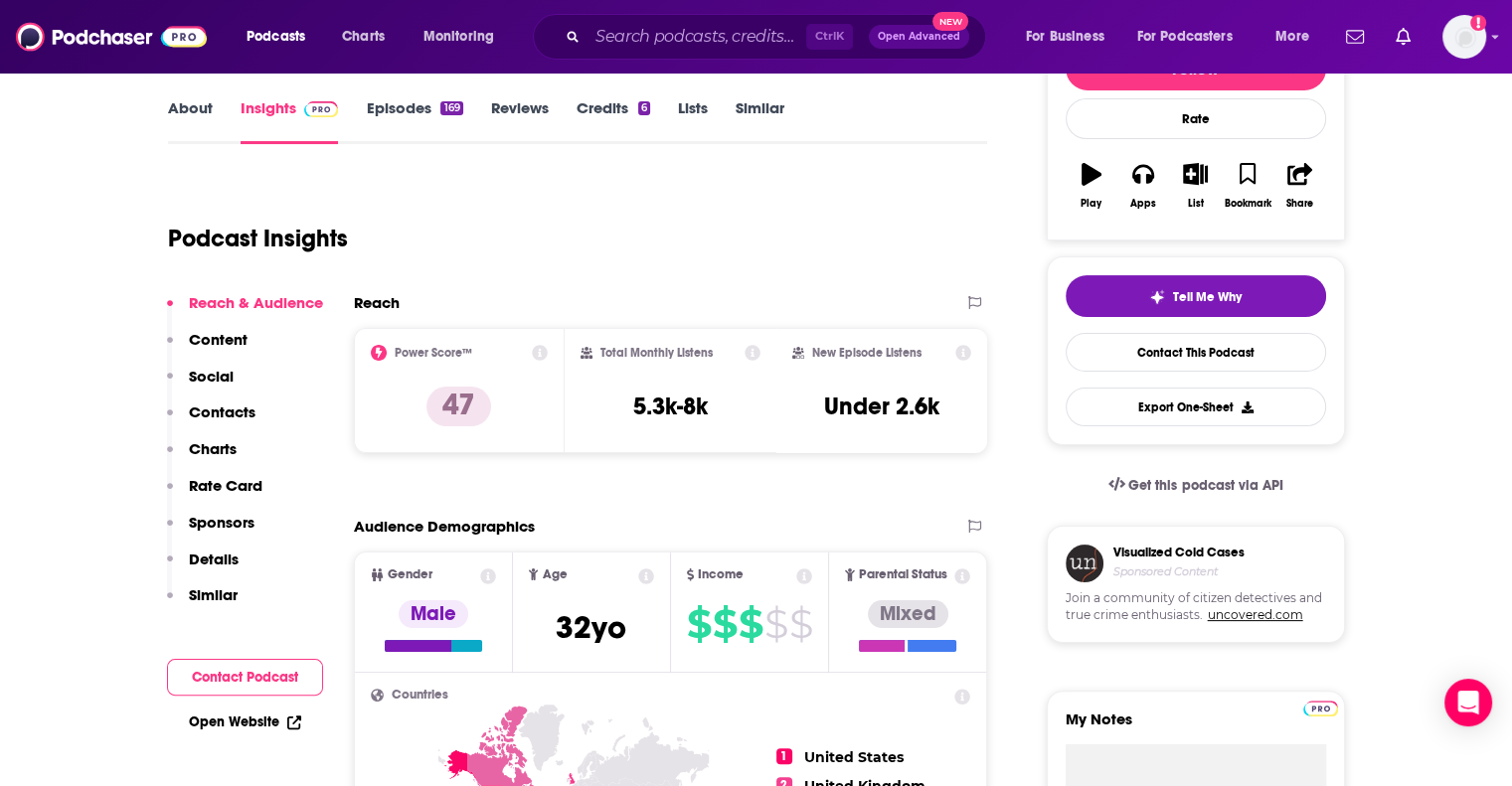 scroll, scrollTop: 293, scrollLeft: 0, axis: vertical 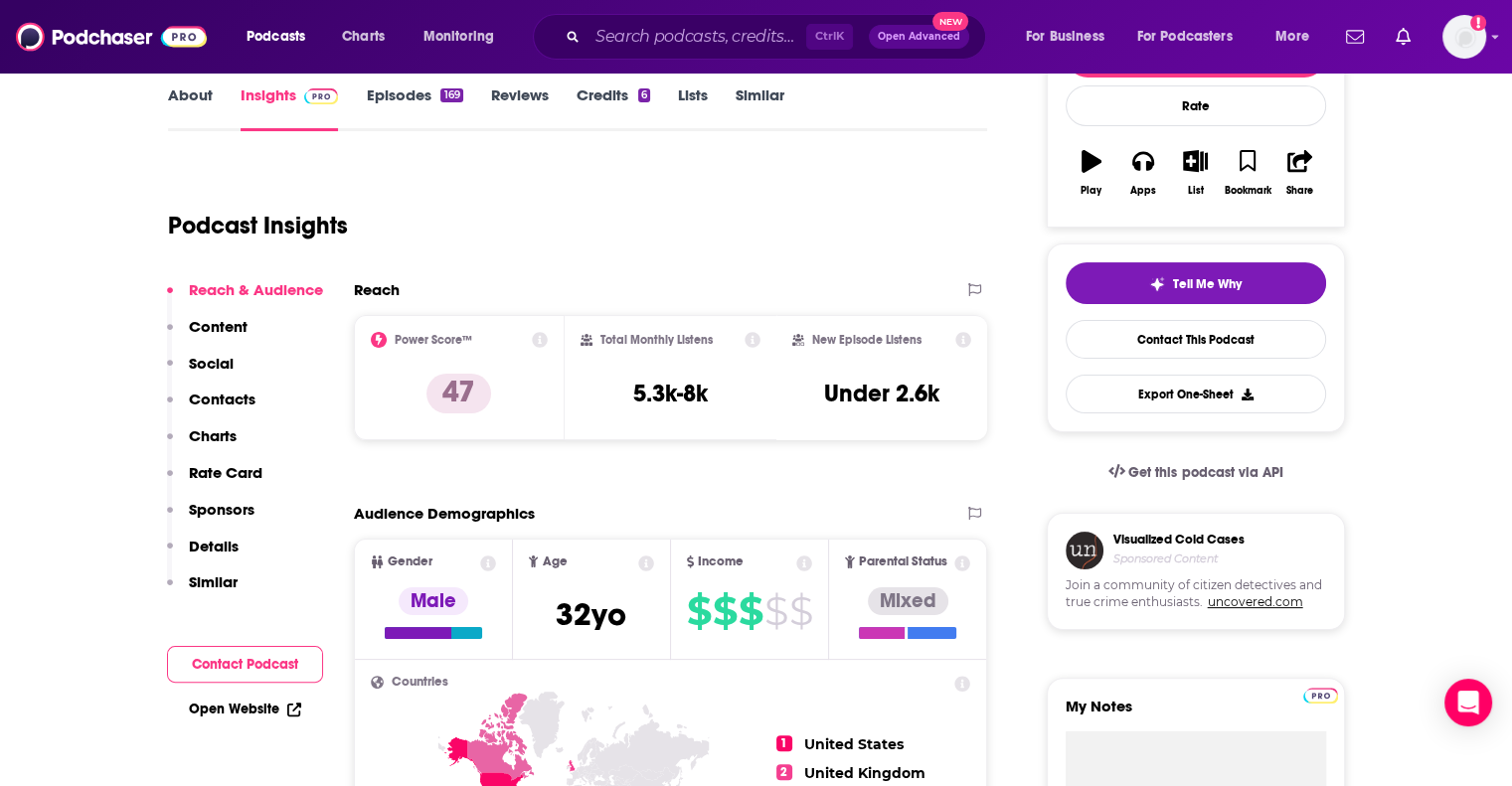 drag, startPoint x: 534, startPoint y: 161, endPoint x: 555, endPoint y: 150, distance: 23.70654 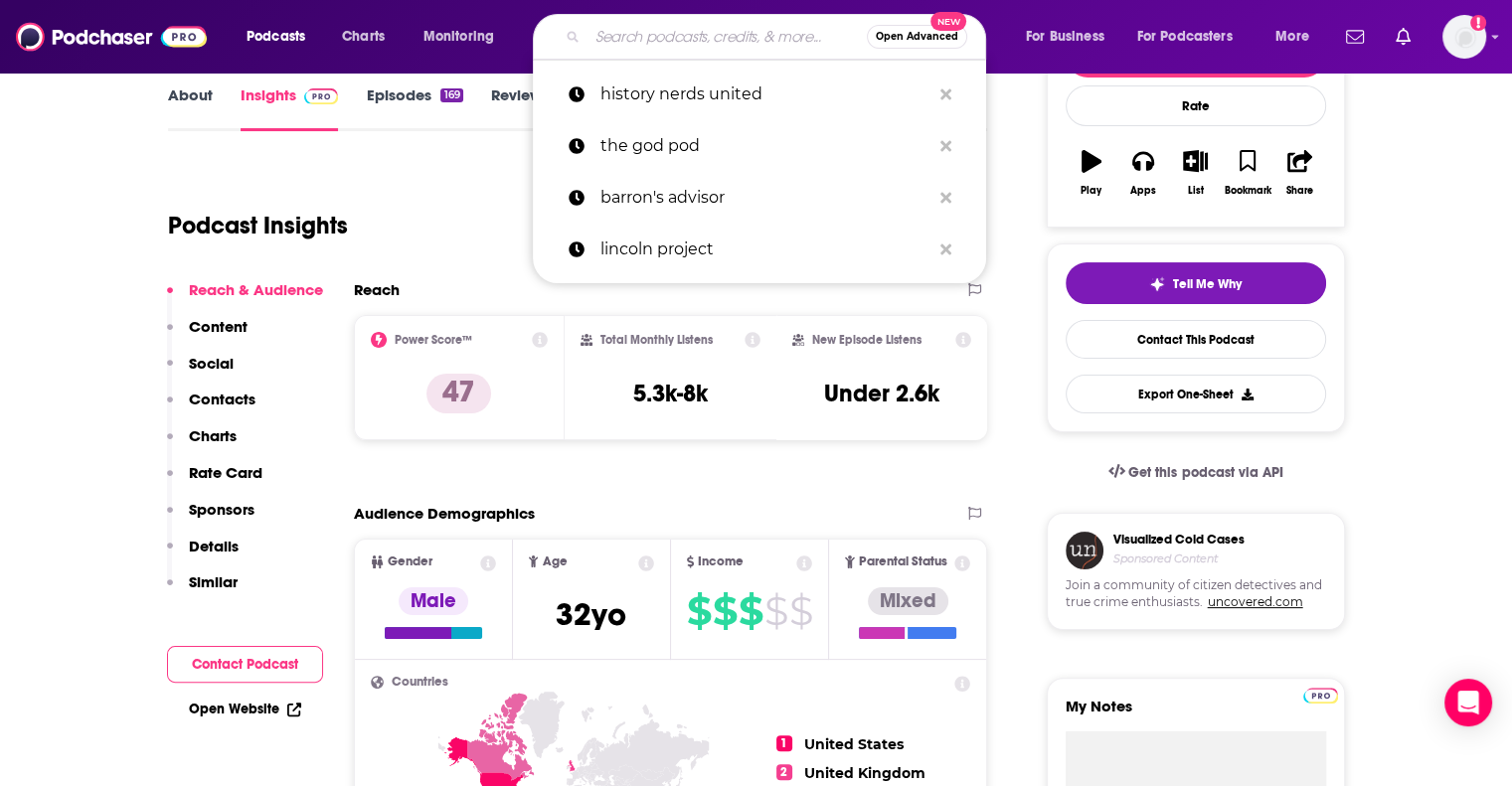 click at bounding box center [727, 37] 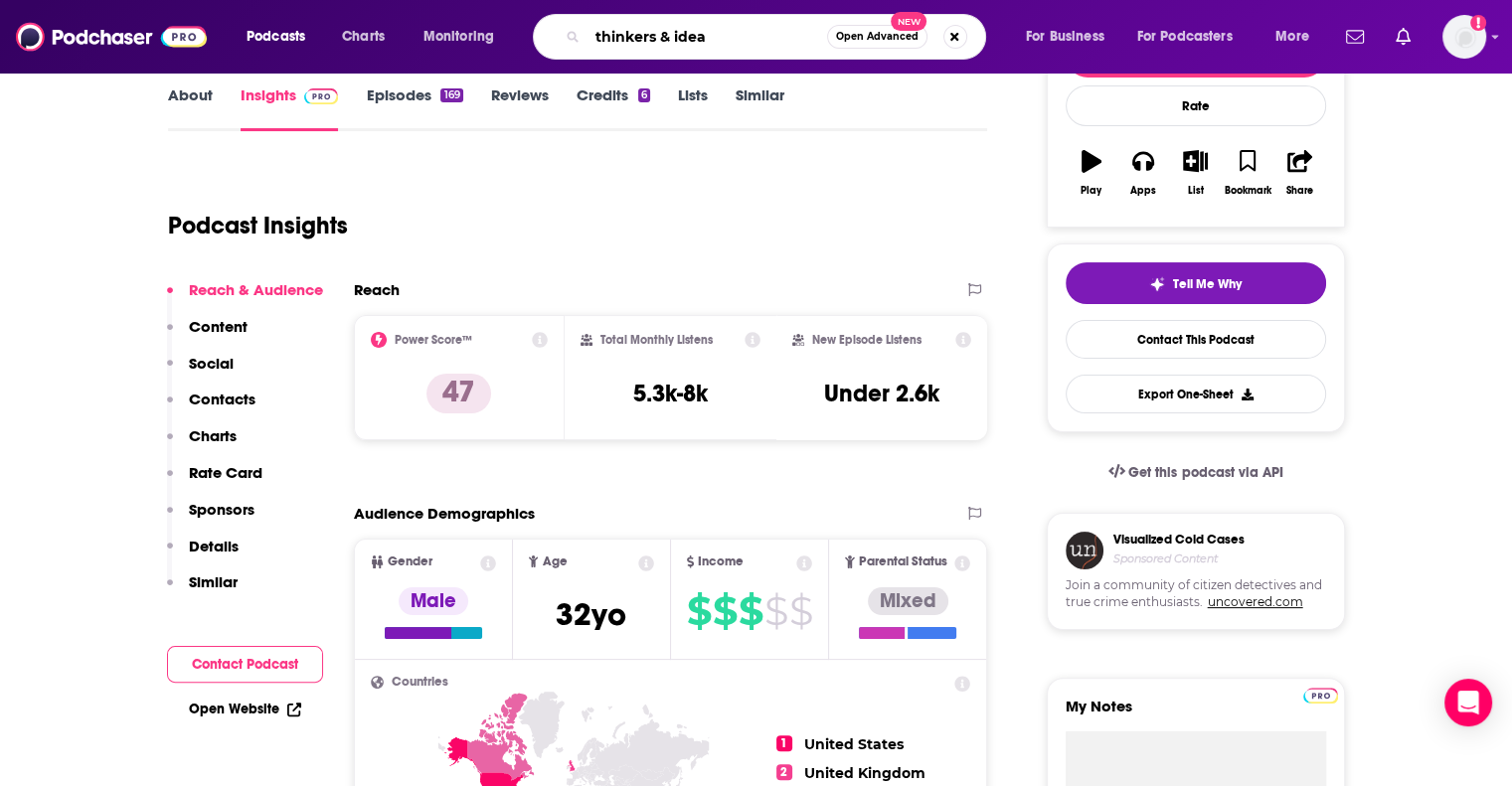 type on "thinkers & ideas" 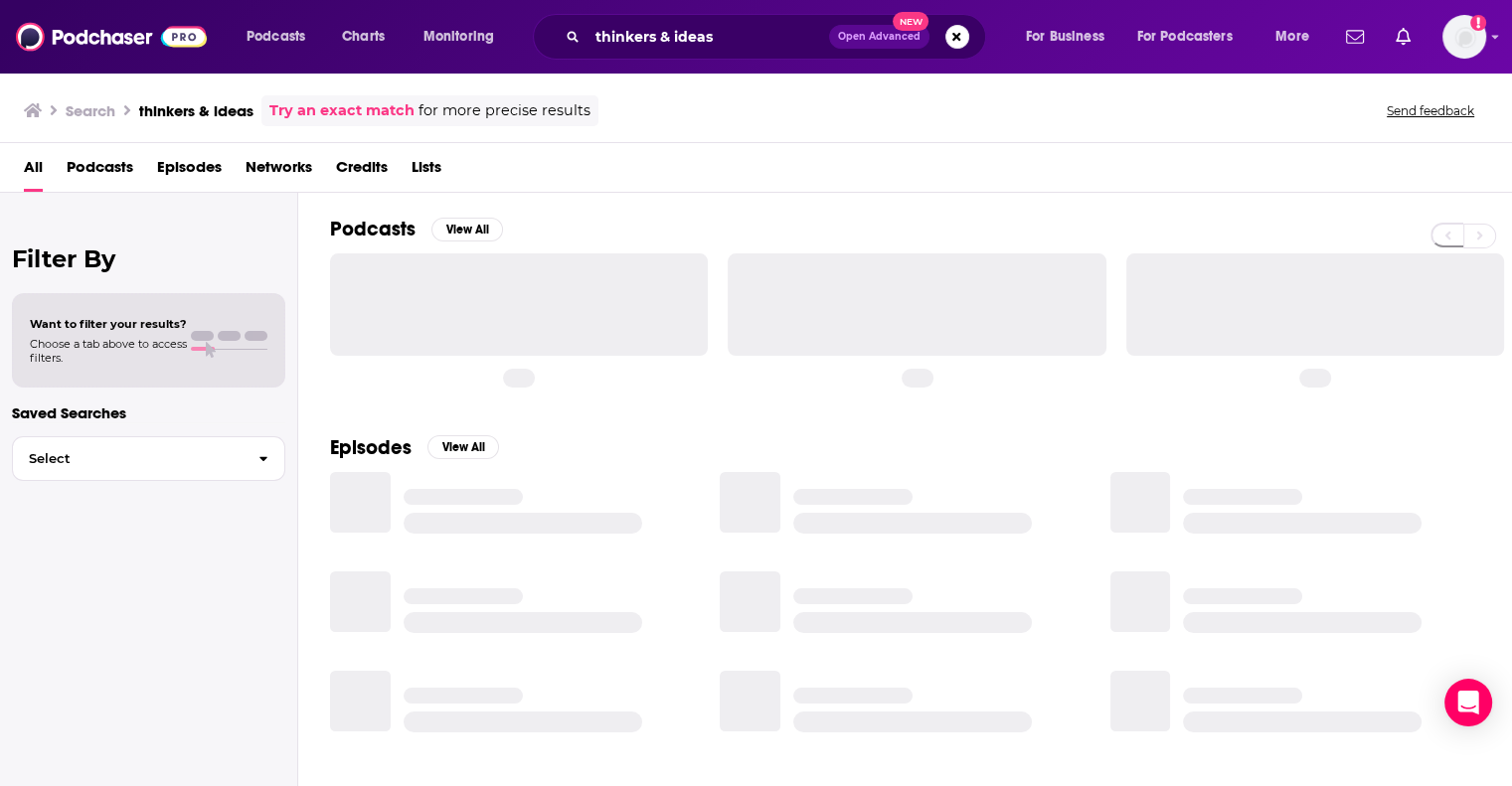 scroll, scrollTop: 0, scrollLeft: 0, axis: both 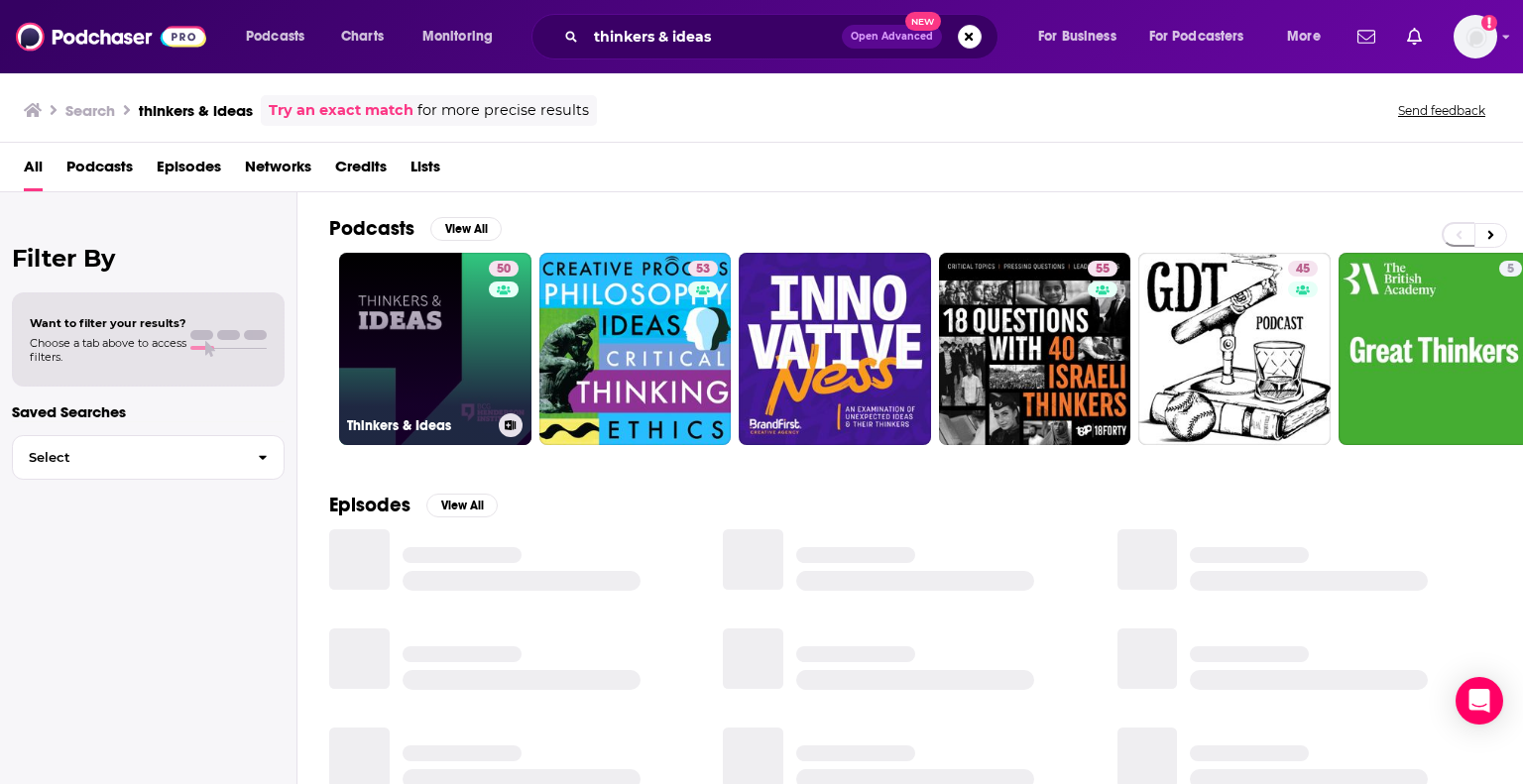 click on "50 Thinkers & Ideas" at bounding box center [435, 349] 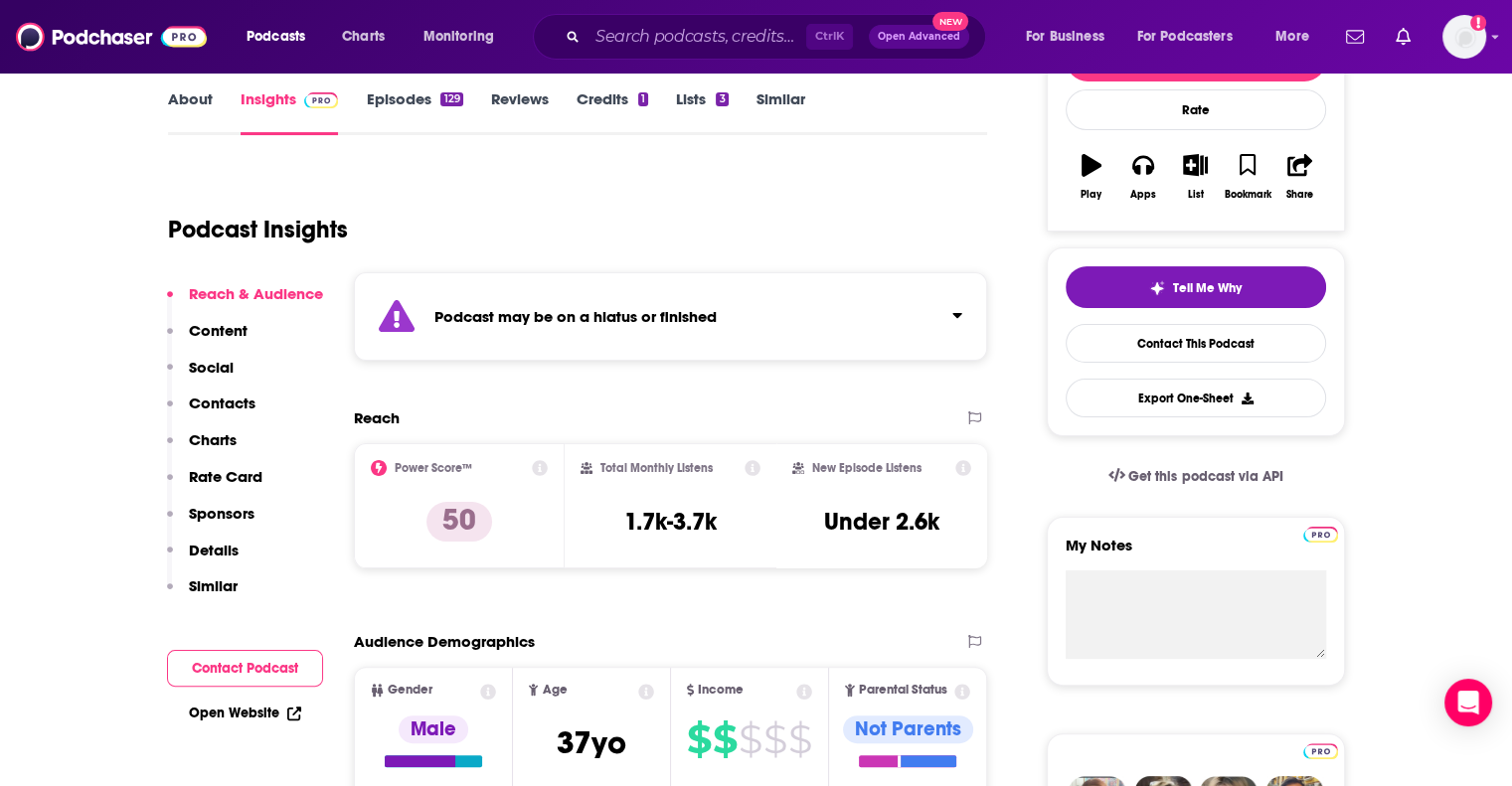 scroll, scrollTop: 290, scrollLeft: 0, axis: vertical 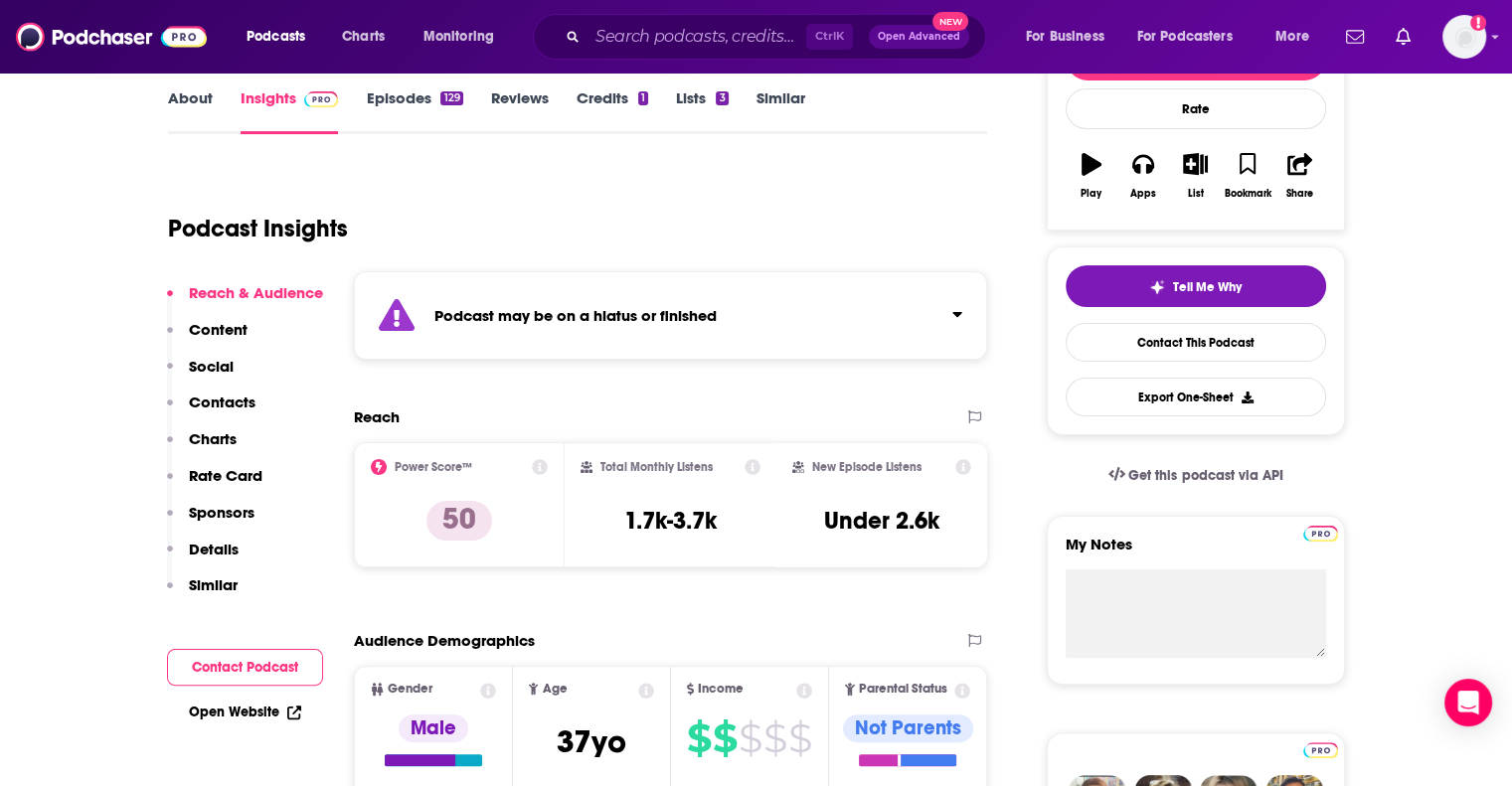 click on "Podcast Insights" at bounding box center [570, 217] 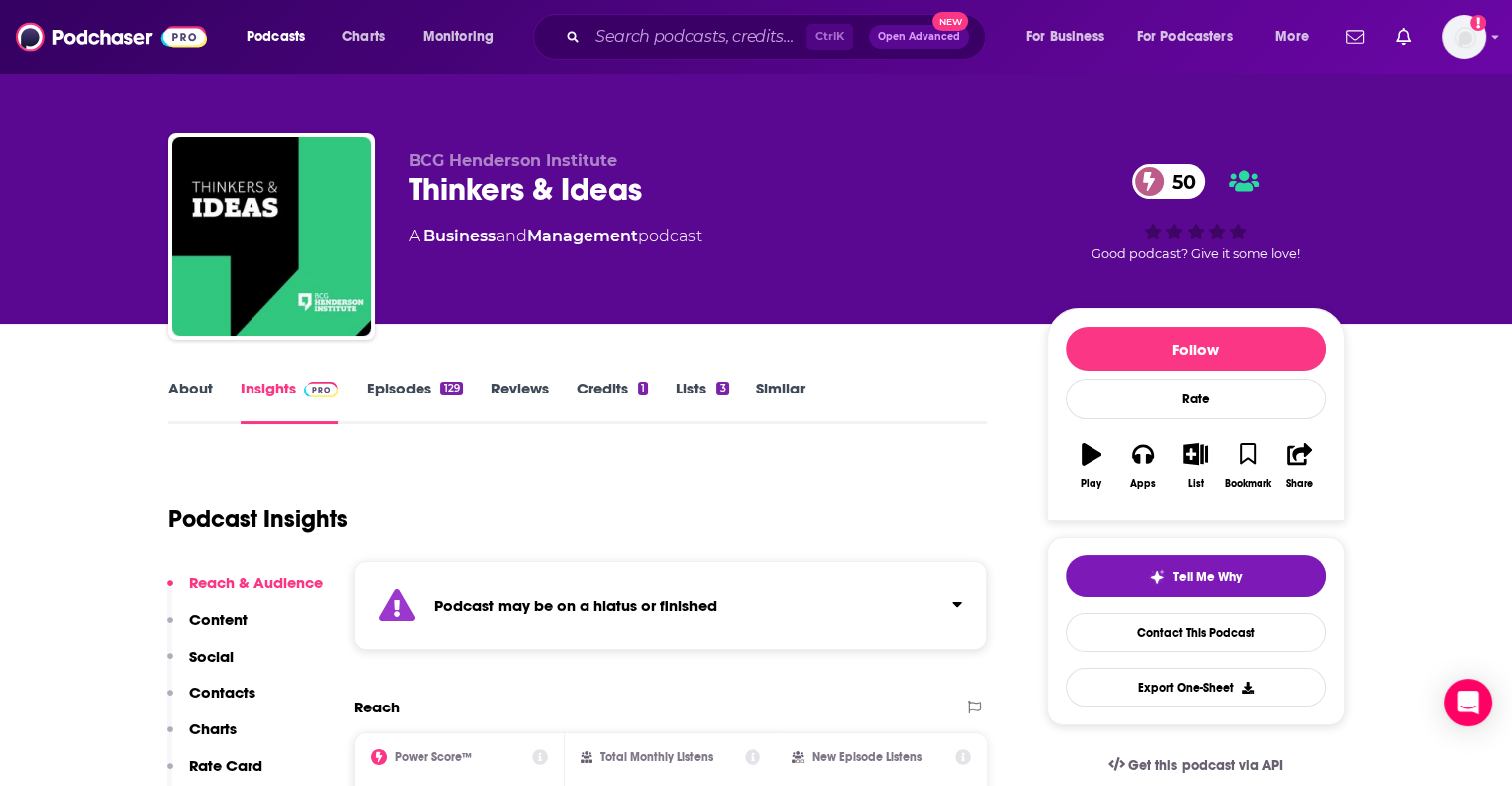 scroll, scrollTop: 254, scrollLeft: 0, axis: vertical 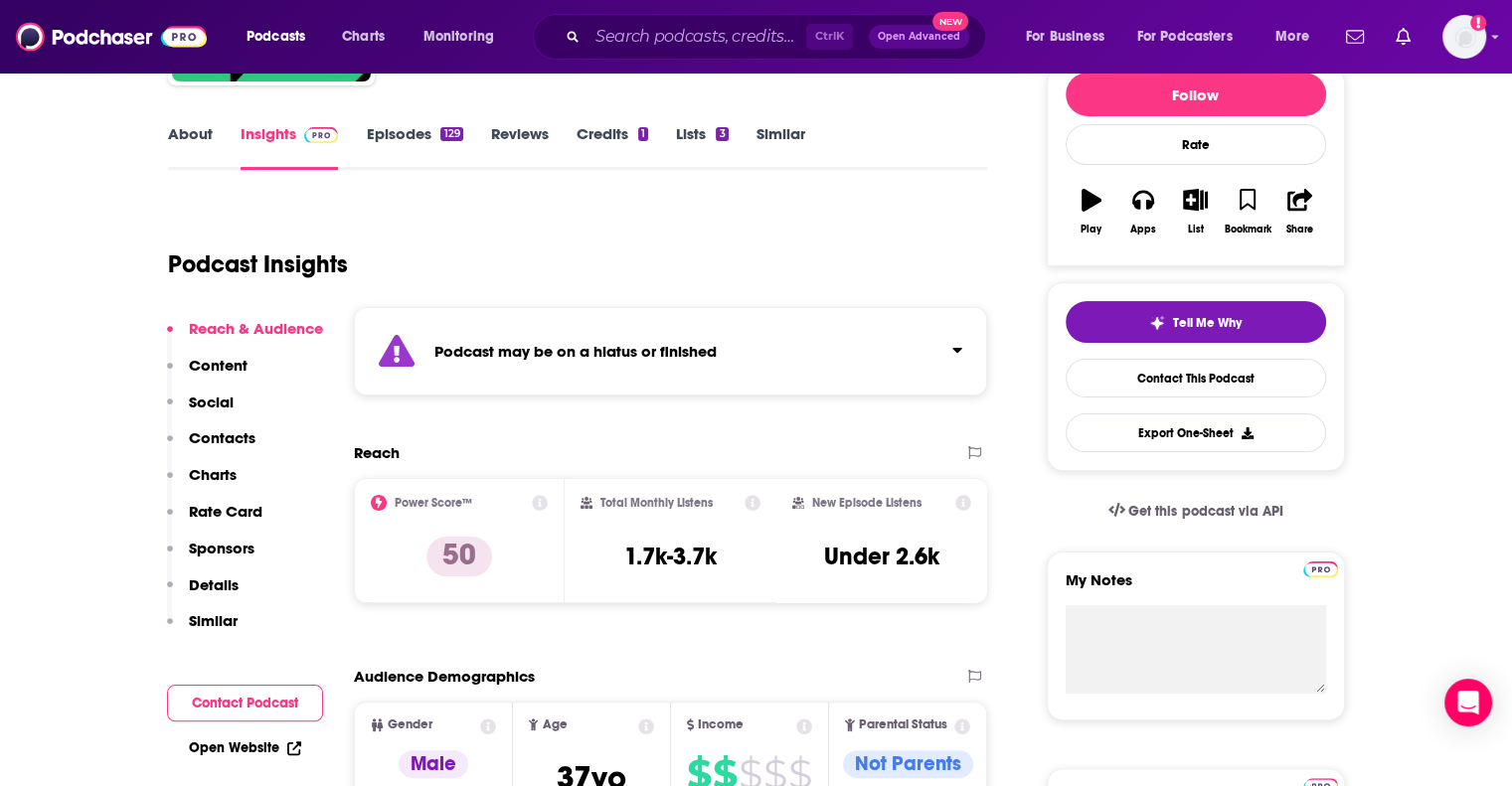 click on "Podcast Insights" at bounding box center [570, 252] 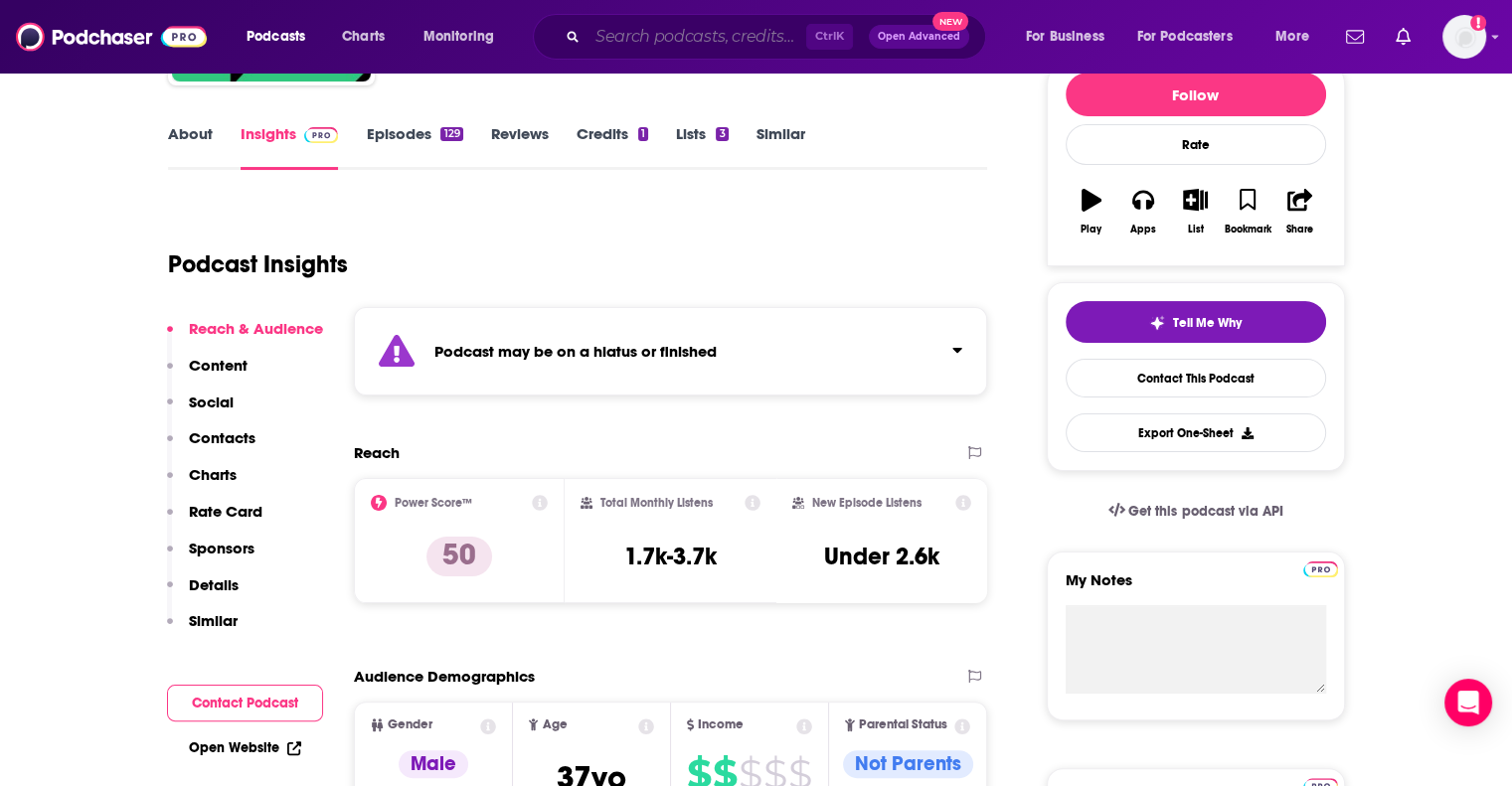 click at bounding box center (697, 37) 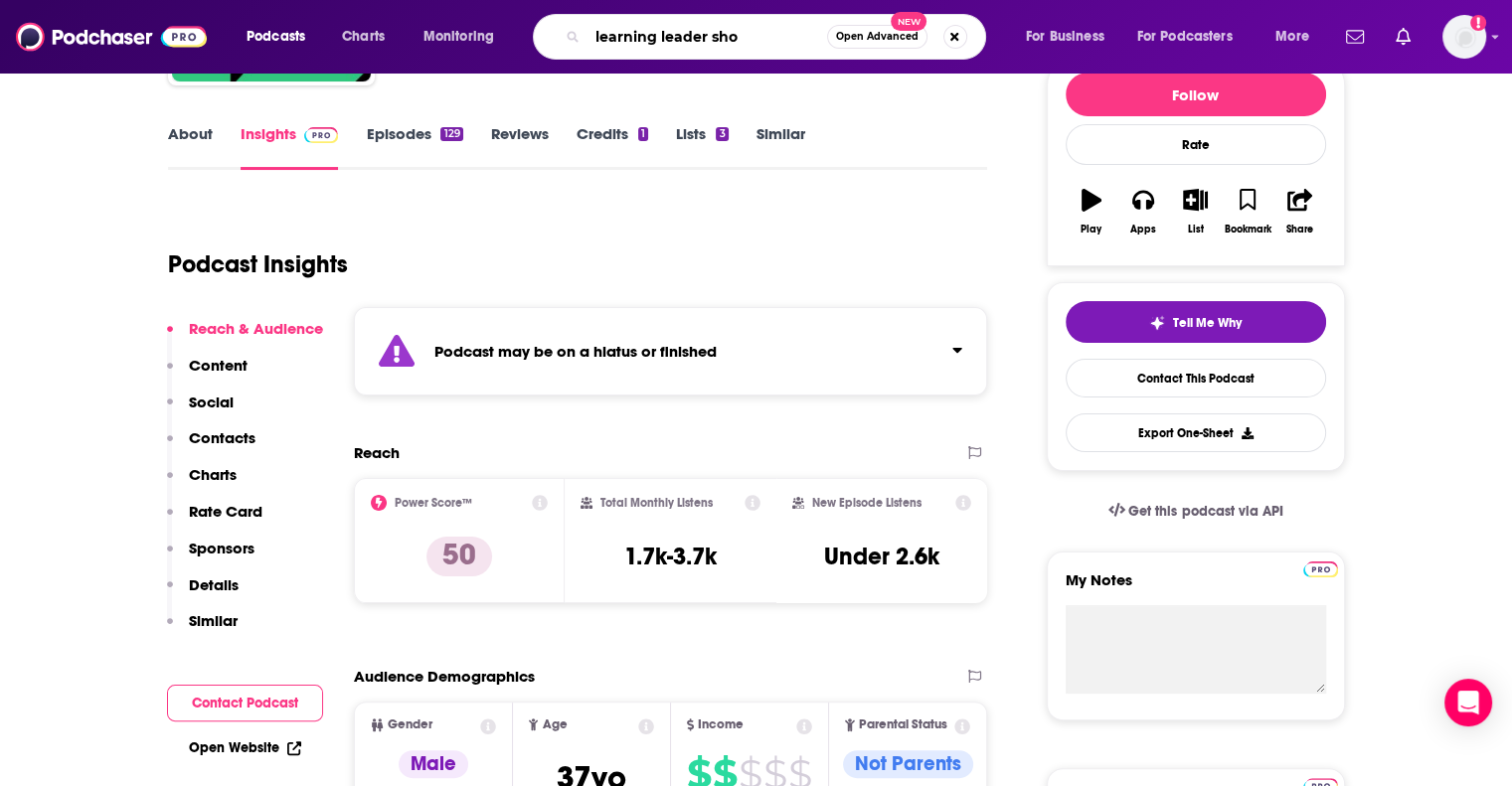 type on "learning leader show" 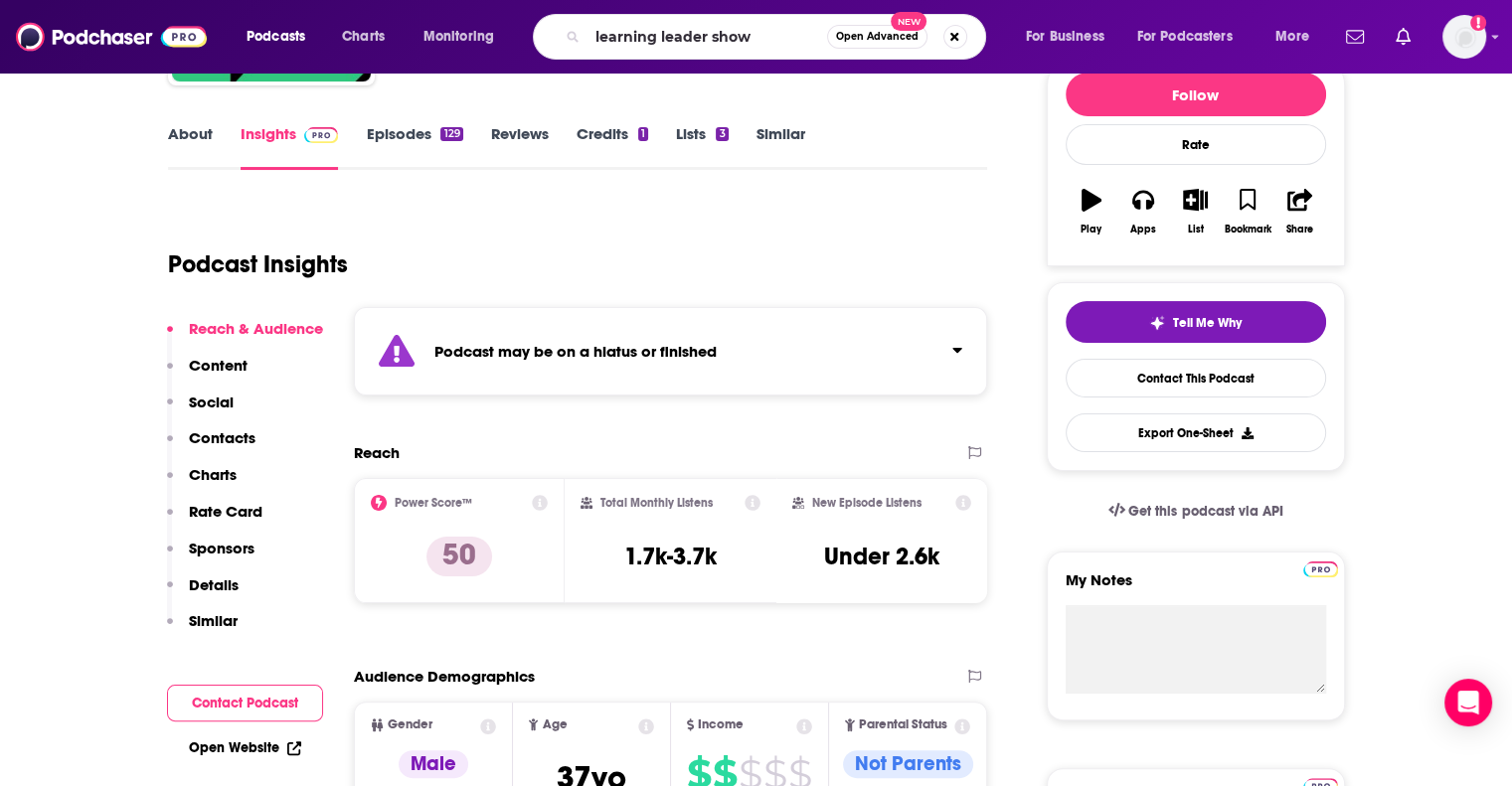 scroll, scrollTop: 0, scrollLeft: 0, axis: both 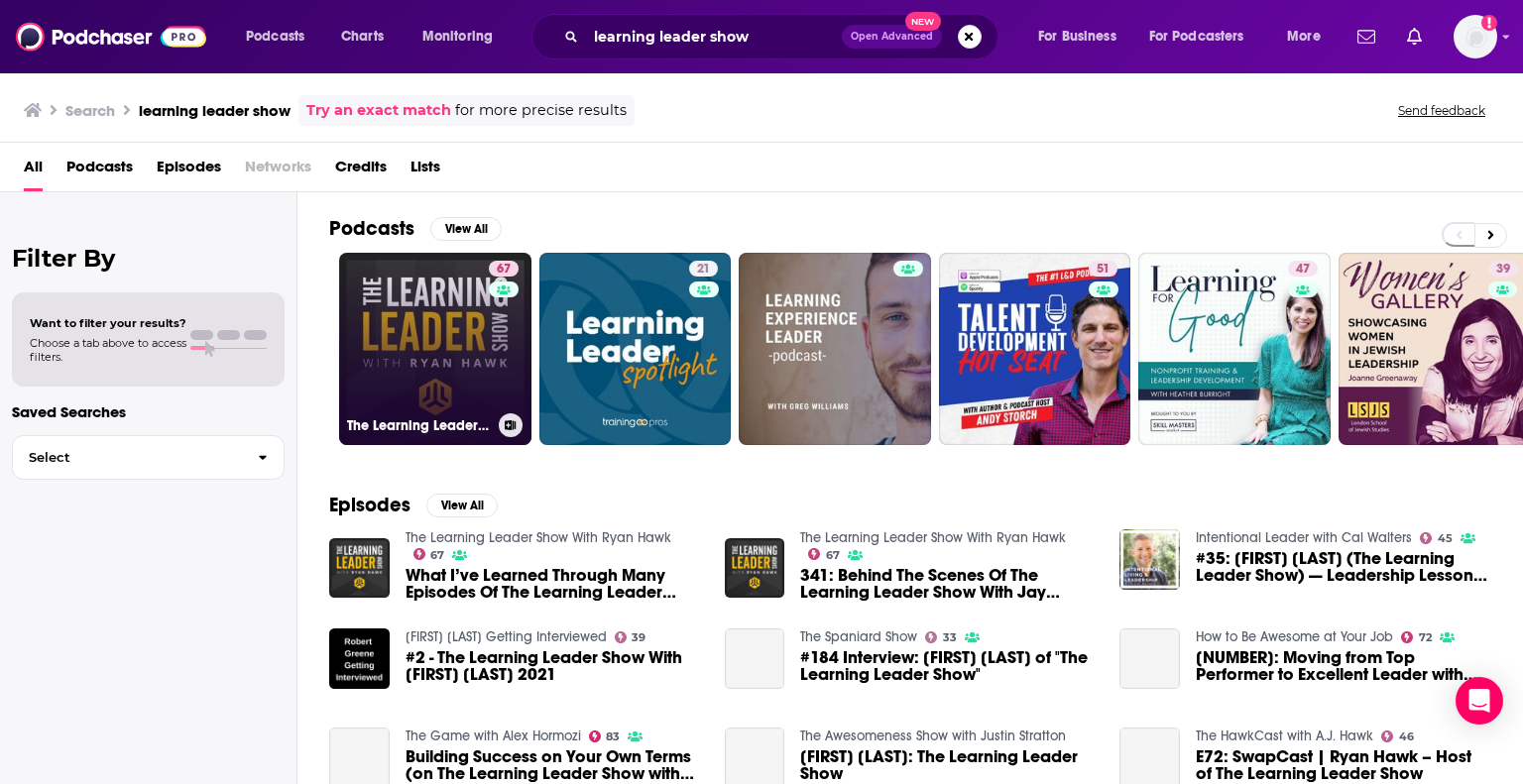 click on "67 The Learning Leader Show With [FIRST] [LAST]" at bounding box center (435, 349) 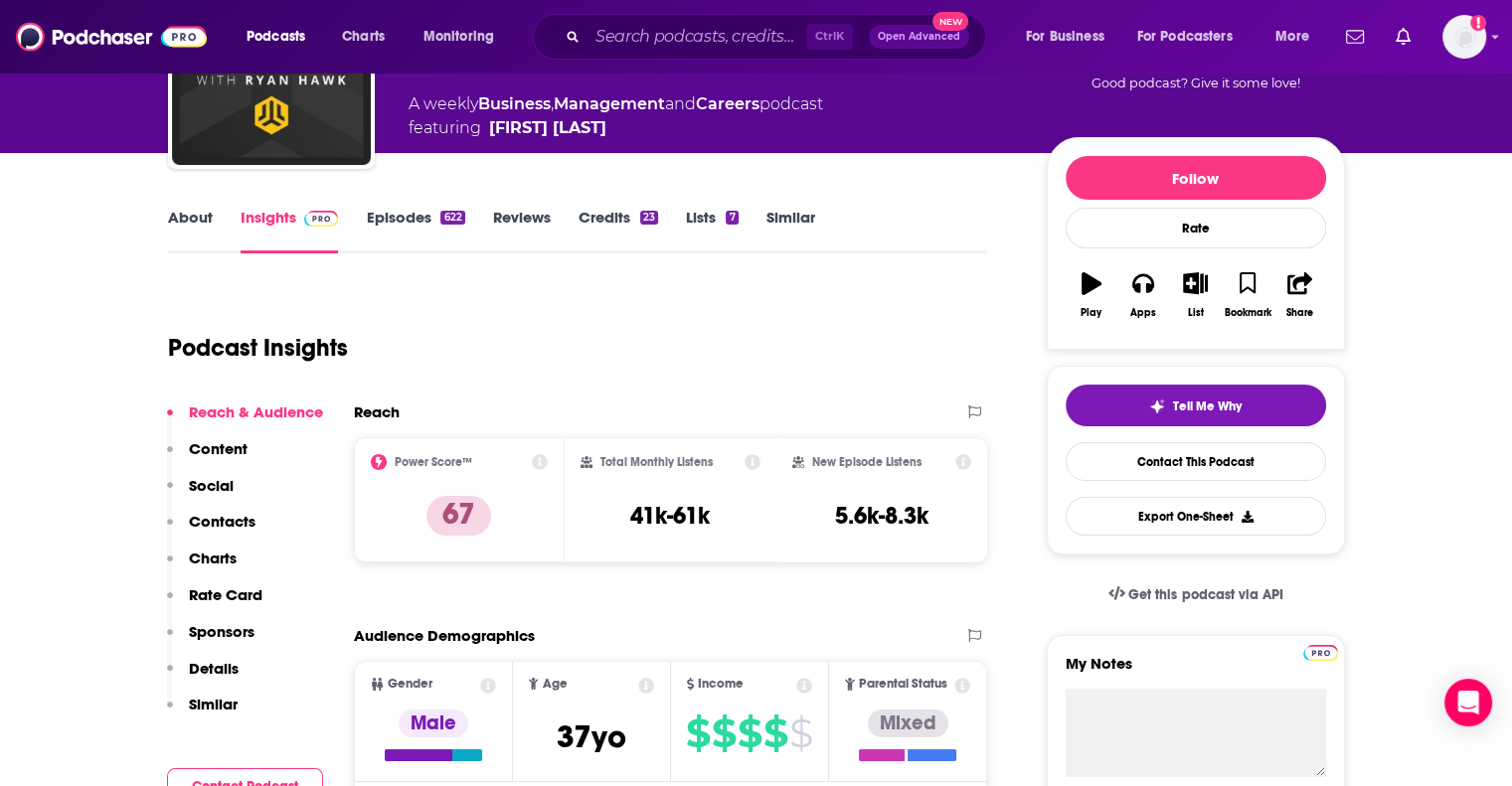 scroll, scrollTop: 0, scrollLeft: 0, axis: both 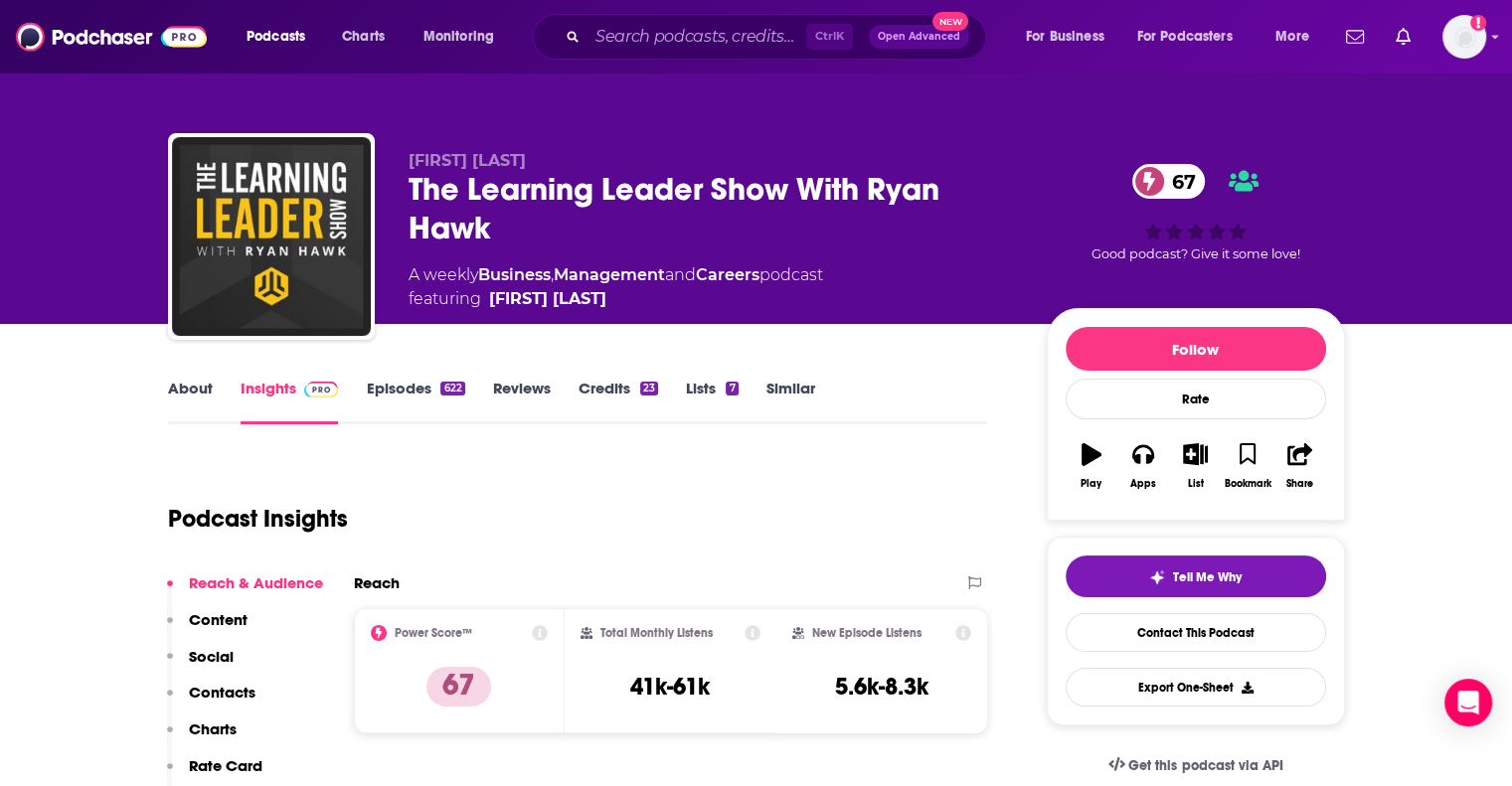 drag, startPoint x: 633, startPoint y: 476, endPoint x: 887, endPoint y: 146, distance: 416.43247 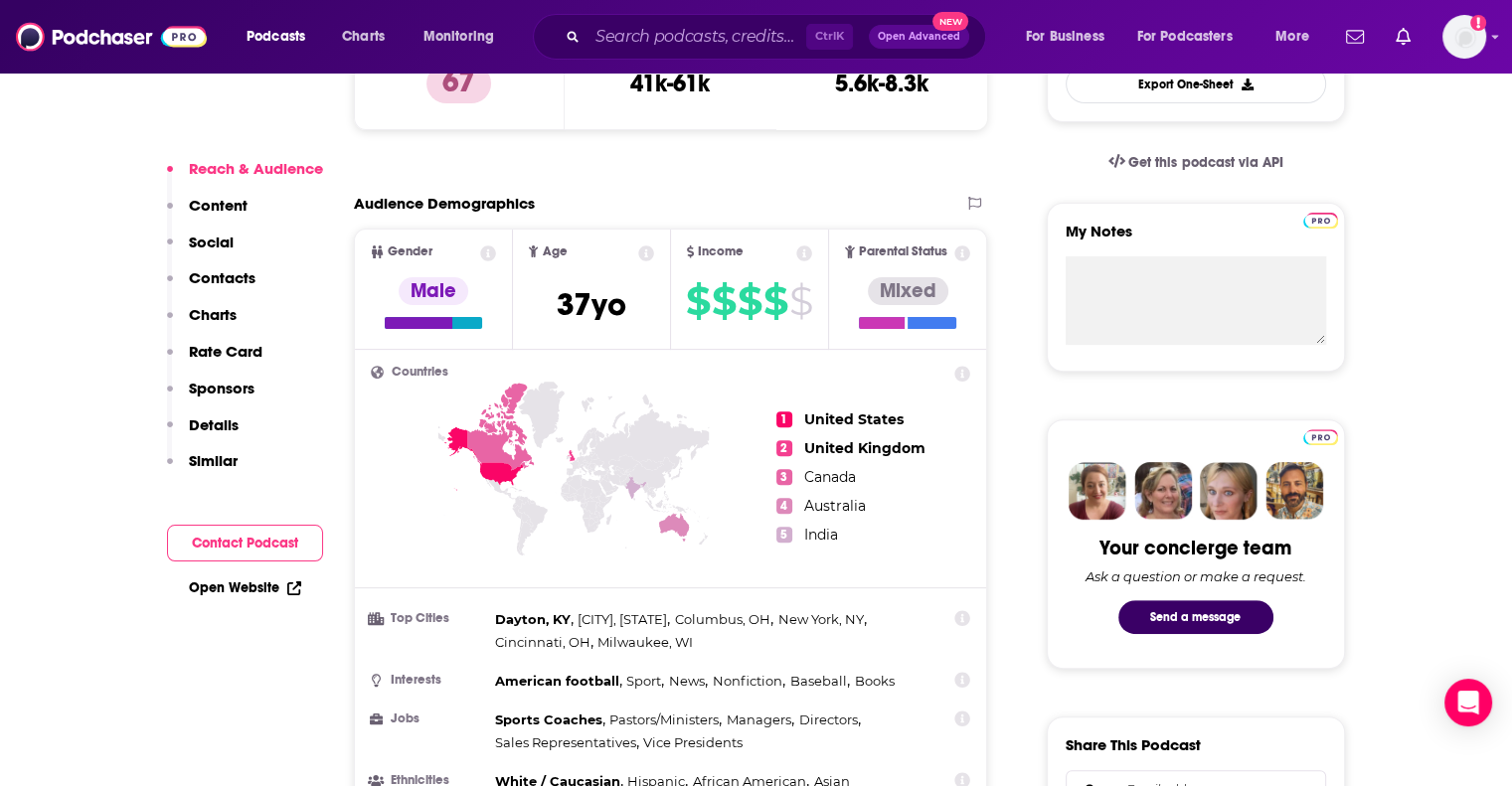 scroll, scrollTop: 316, scrollLeft: 0, axis: vertical 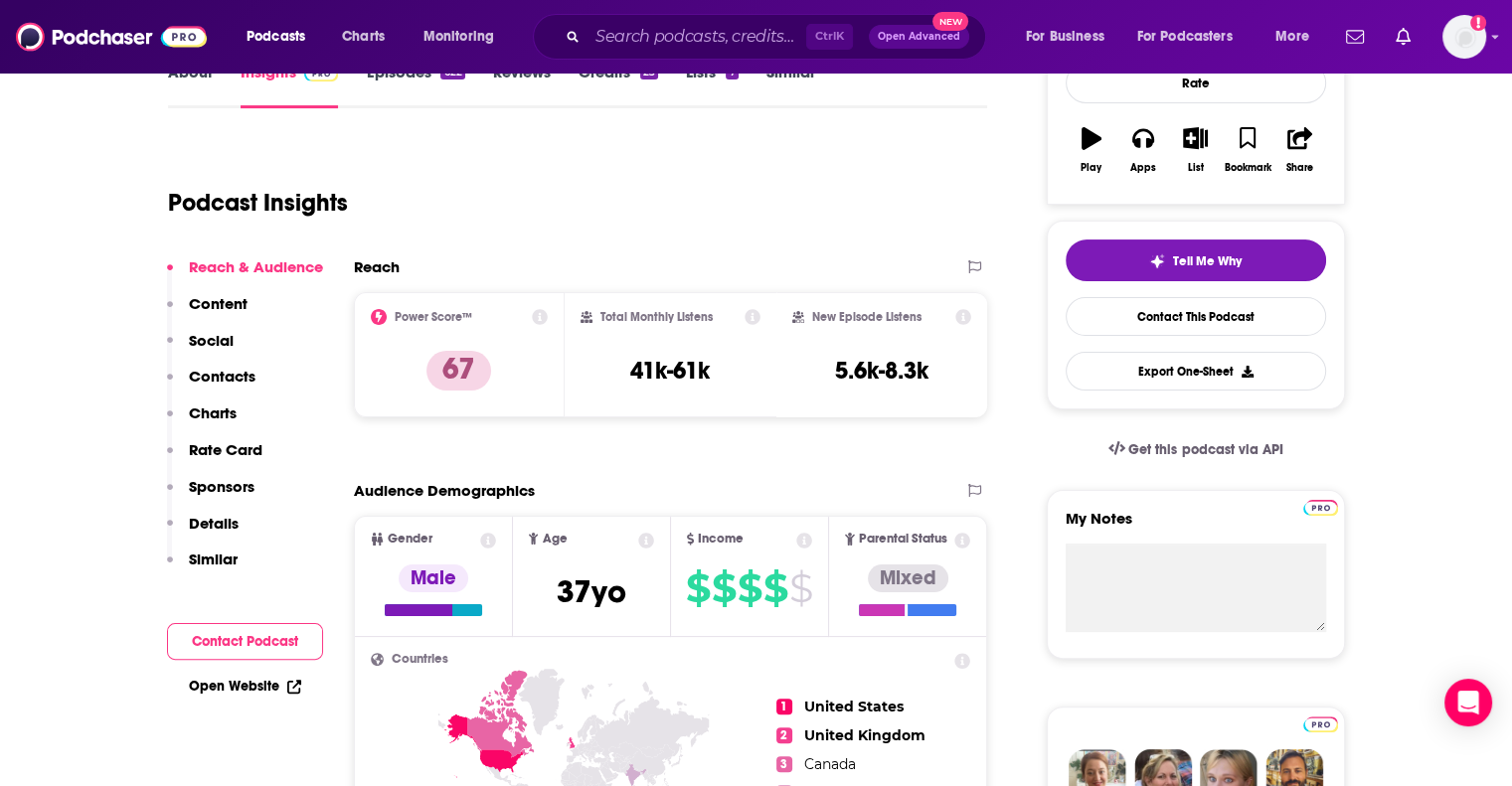 click on "About Insights Episodes 622 Reviews Credits 23 Lists 7 Similar Podcast Insights Reach & Audience Content Social Contacts Charts Rate Card Sponsors Details Similar Contact Podcast Open Website Reach Power Score™ 67 Total Monthly Listens 41k-61k New Episode Listens 5.6k-8.3k Export One-Sheet Audience Demographics Gender Male Age 37 yo Income $ $ $ $ $ Parental Status Mixed Countries 1 United States 2 United Kingdom 3 Canada 4 Australia 5 India Top Cities [CITY], [STATE] , [CITY], [STATE] , [CITY], [STATE] , [CITY], [STATE] , [CITY], [STATE] , [CITY], [STATE] Interests American football , Sport , News , Nonfiction , Baseball , Books Jobs Sports Coaches , Pastors/Ministers , Managers , Directors , Sales Representatives , Vice Presidents Ethnicities White / Caucasian , Hispanic , African American , Asian Show More Content Political Skew Neutral/Mixed Socials Youtube @[PERSON] 16k X/Twitter @[PERSON] 9k Instagram @[PERSON] 13k Facebook @TheLearningLeaderShow 2k LinkedIn @[PERSON] 15k Twitter @[PERSON] Host 9k Contacts" at bounding box center [756, 5614] 